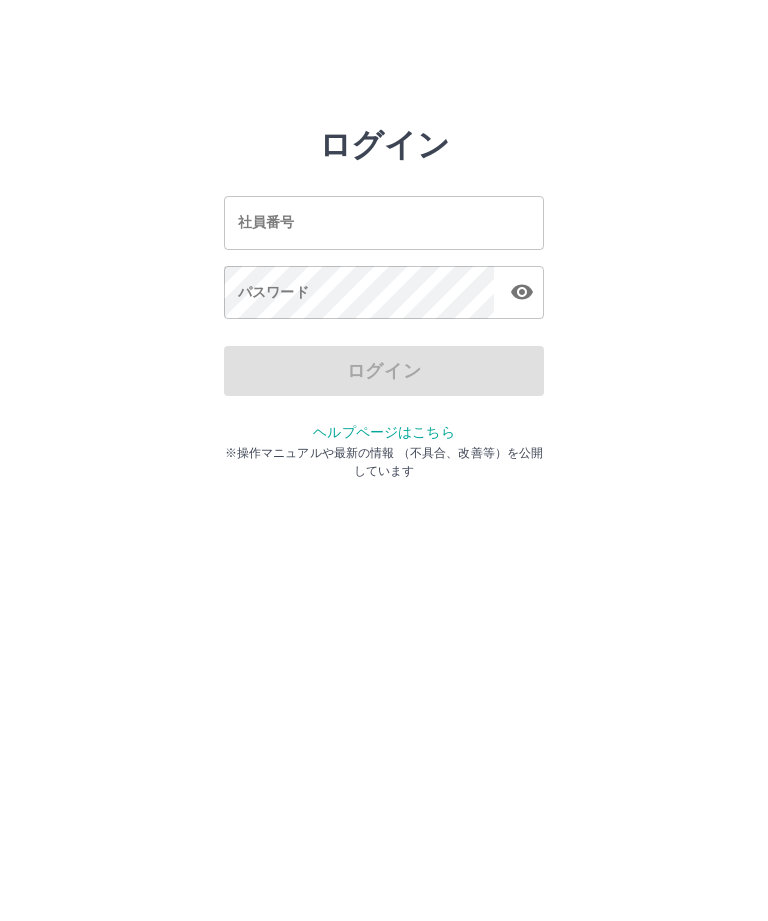 scroll, scrollTop: 0, scrollLeft: 0, axis: both 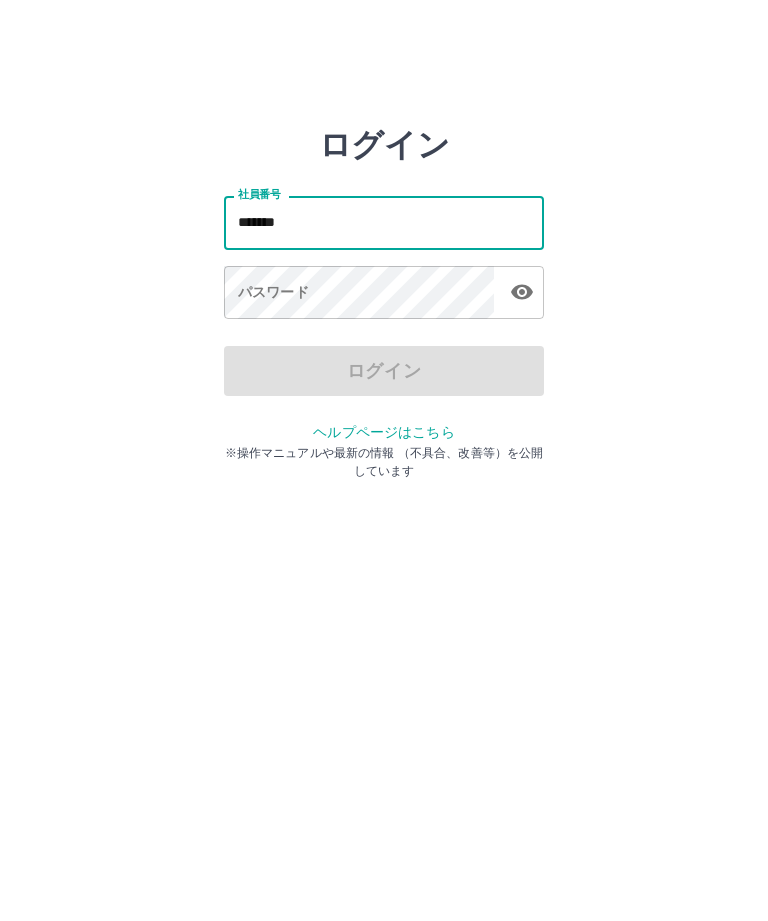 type on "*******" 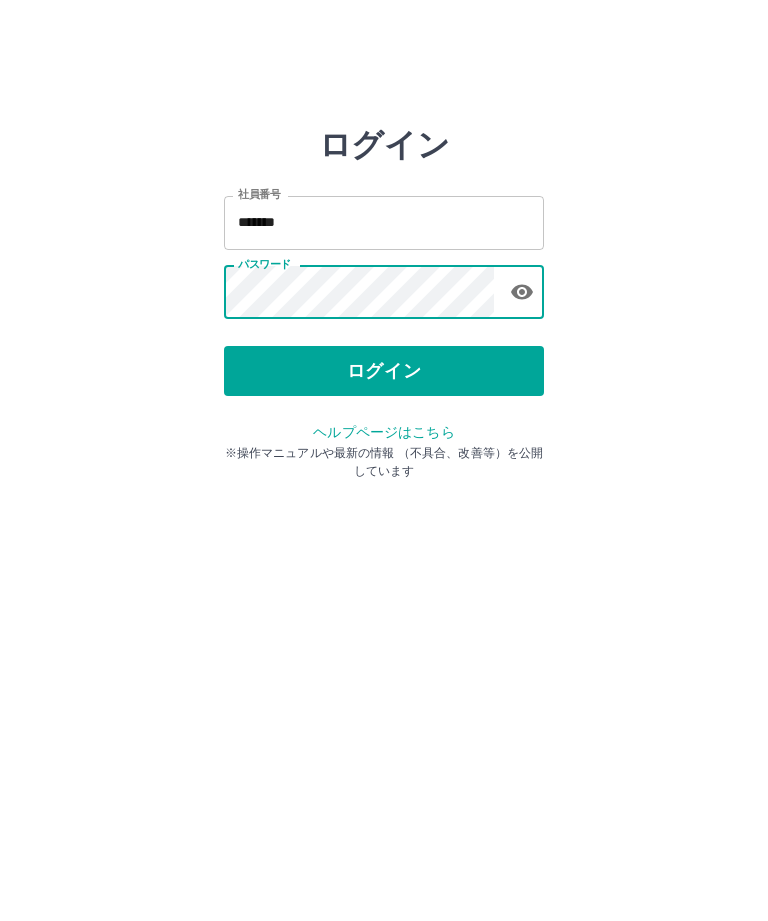click on "ログイン" at bounding box center (384, 371) 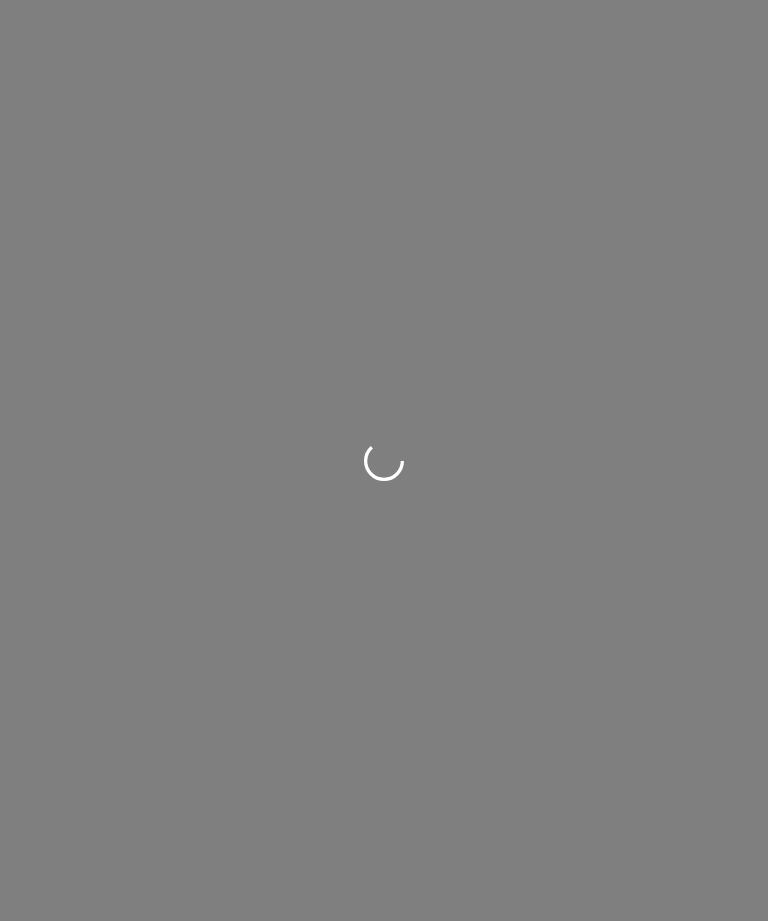 scroll, scrollTop: 0, scrollLeft: 0, axis: both 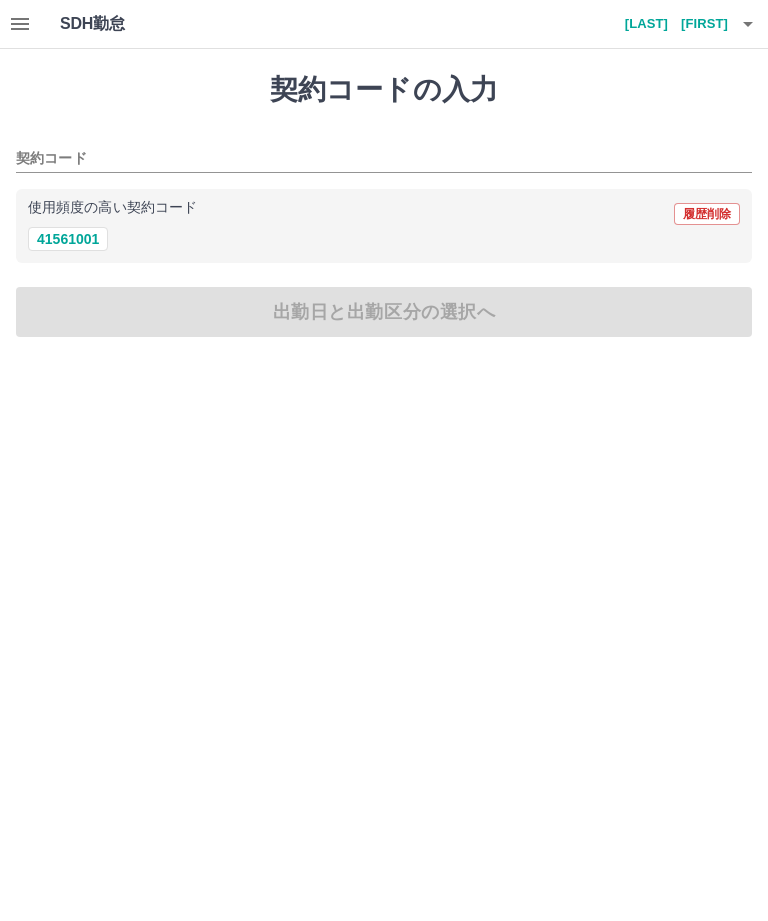 click on "41561001" at bounding box center [68, 239] 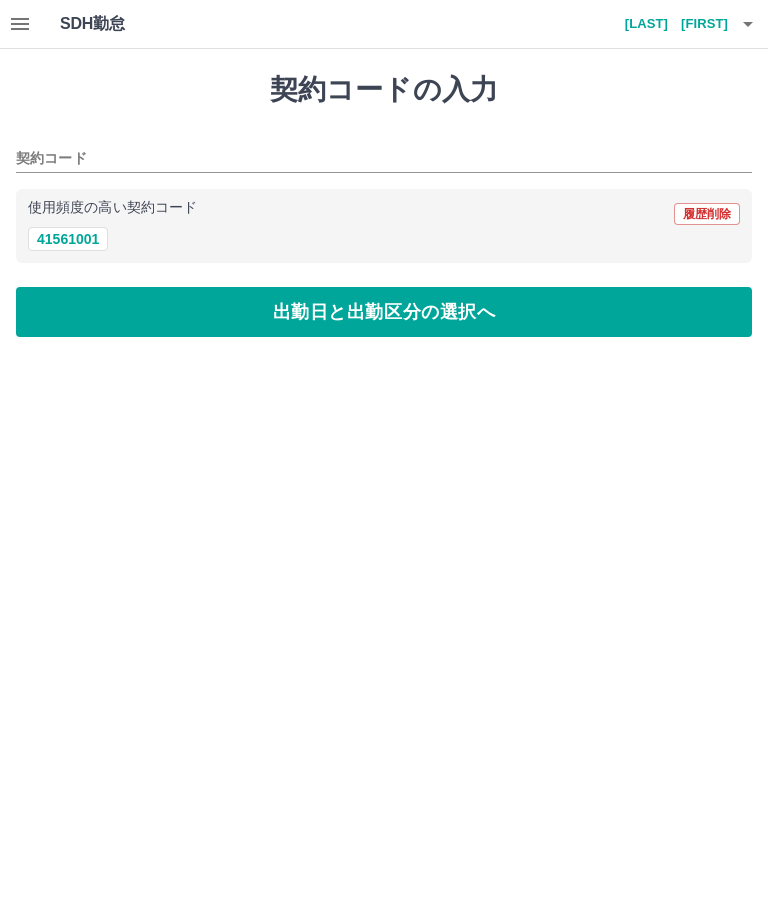 type on "********" 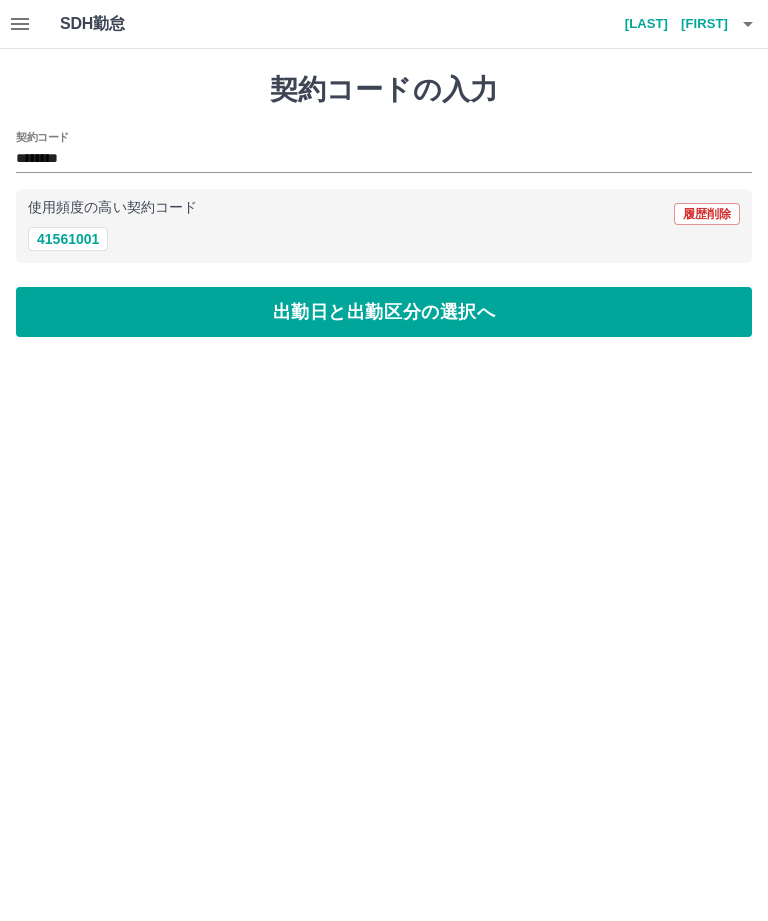 click on "出勤日と出勤区分の選択へ" at bounding box center [384, 312] 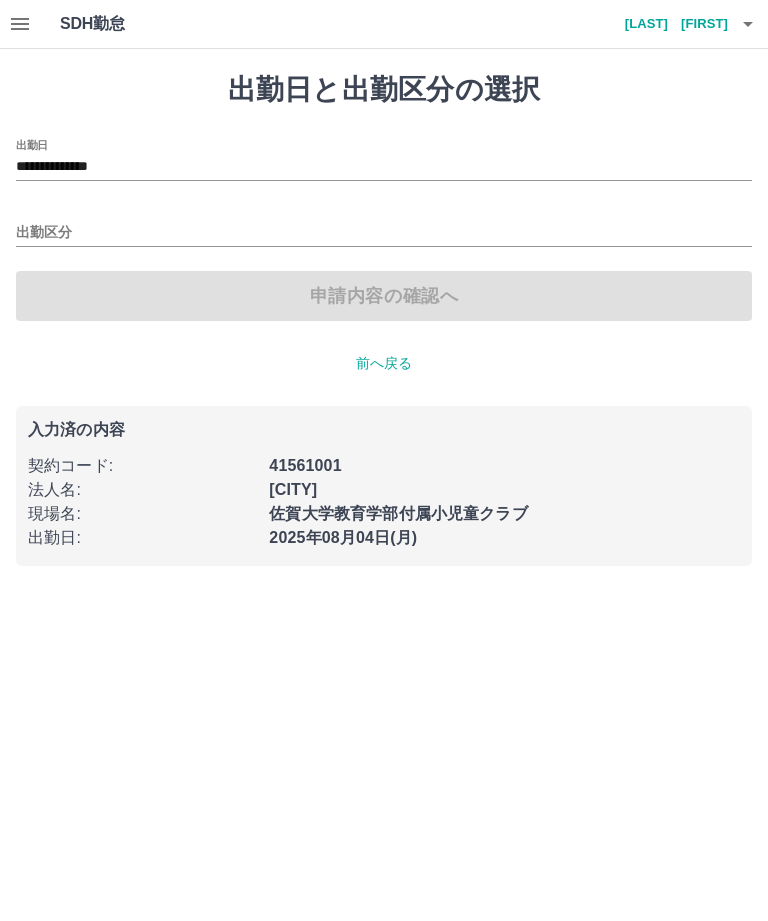 click on "**********" at bounding box center [384, 167] 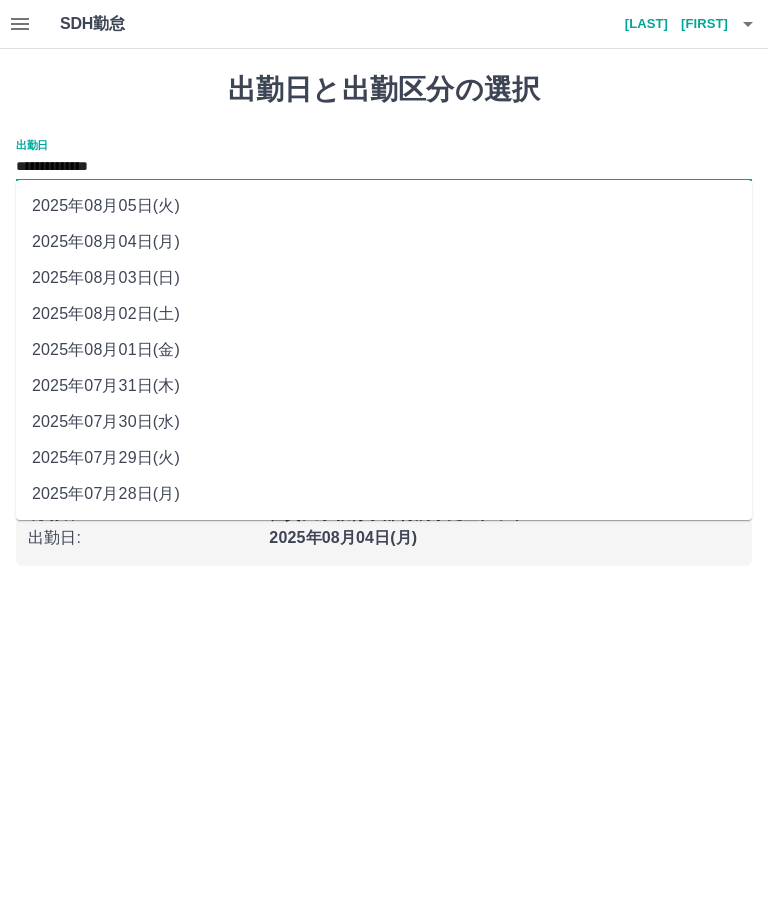 click on "2025年08月03日(日)" at bounding box center [384, 278] 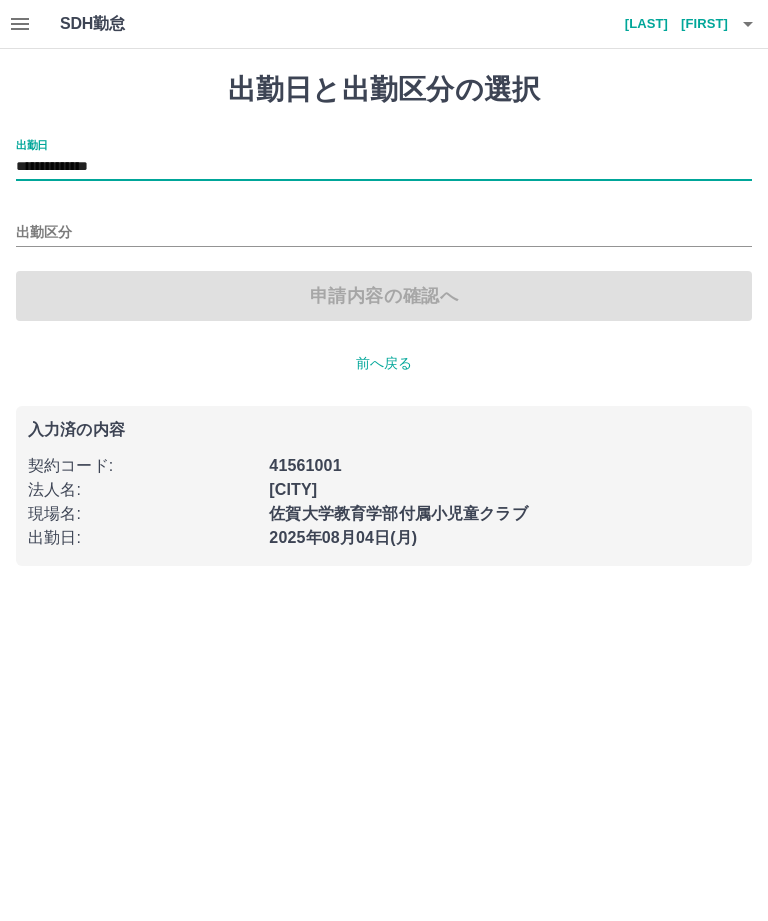 type on "**********" 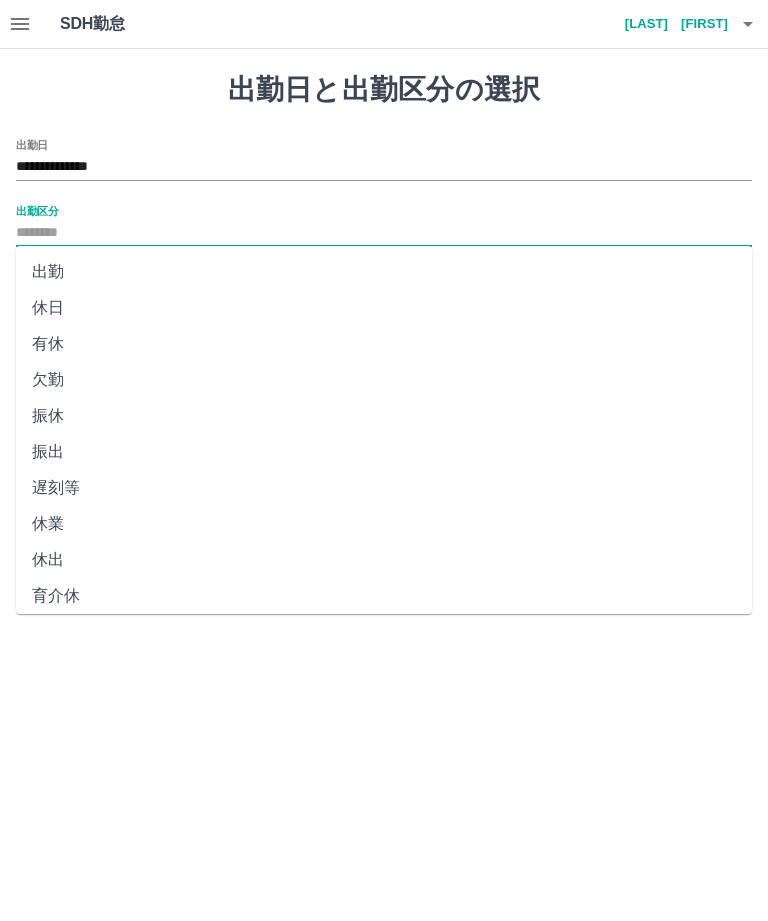 click on "休日" at bounding box center (384, 308) 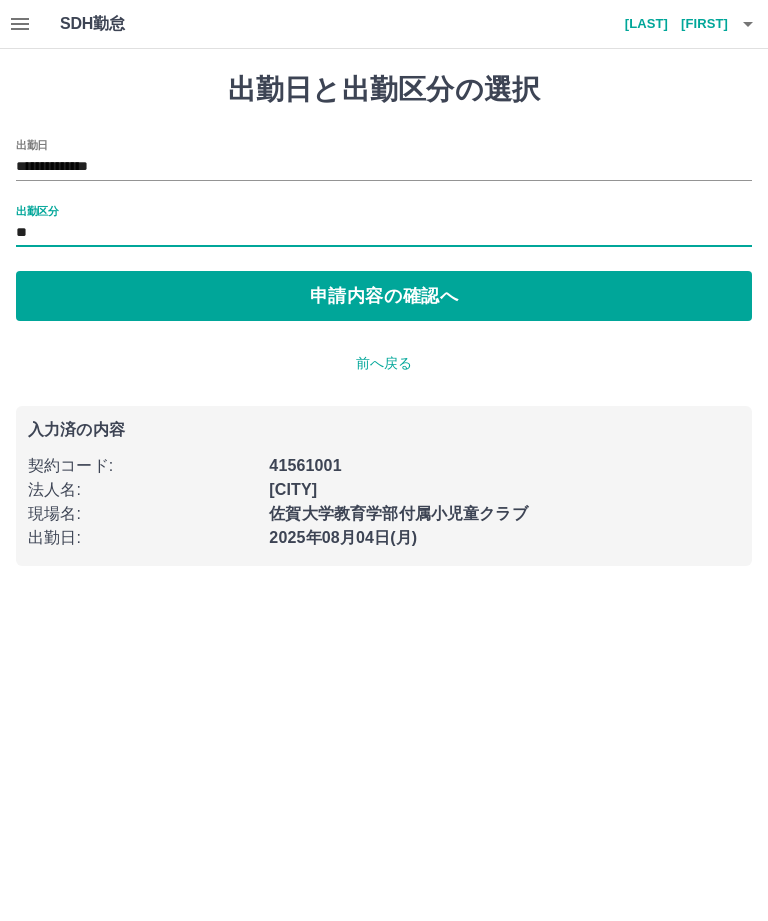 type on "**" 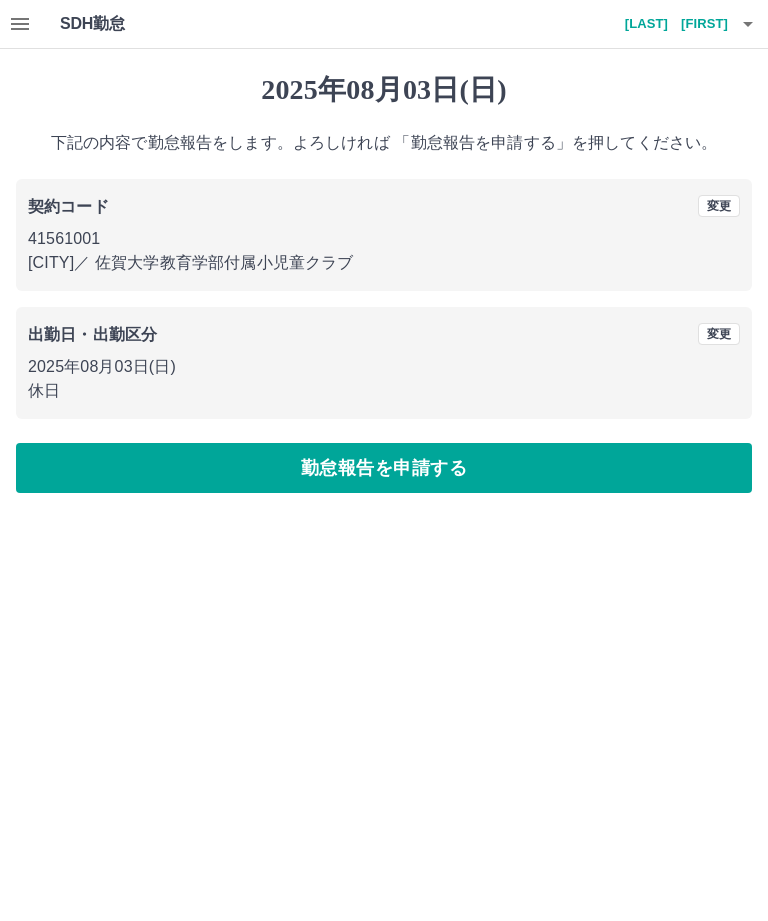 click on "勤怠報告を申請する" at bounding box center [384, 468] 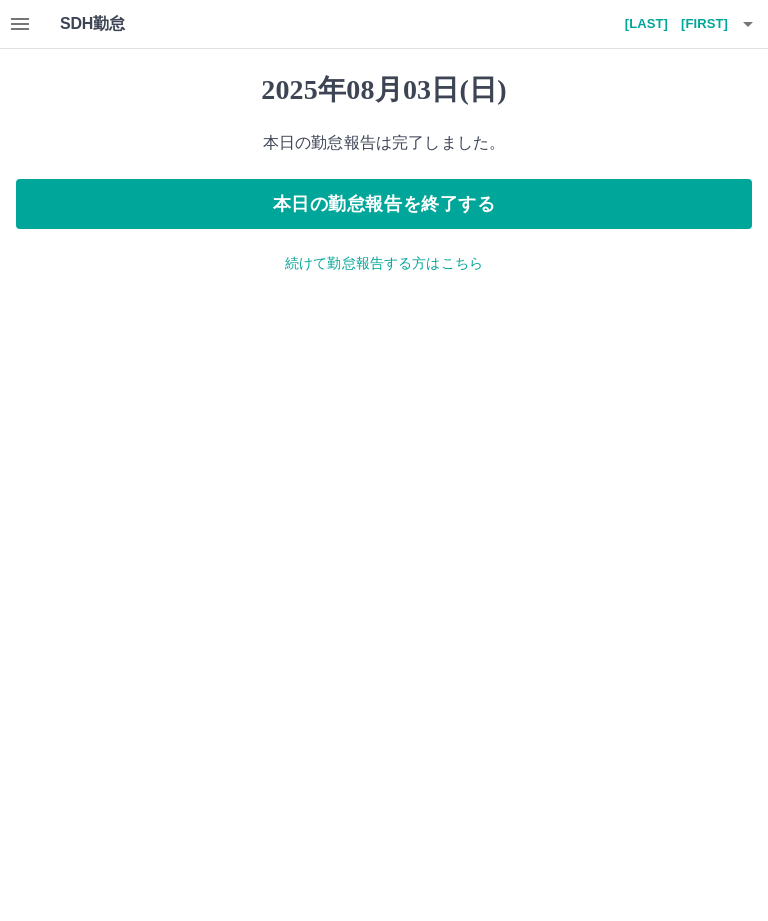 click on "続けて勤怠報告する方はこちら" at bounding box center (384, 263) 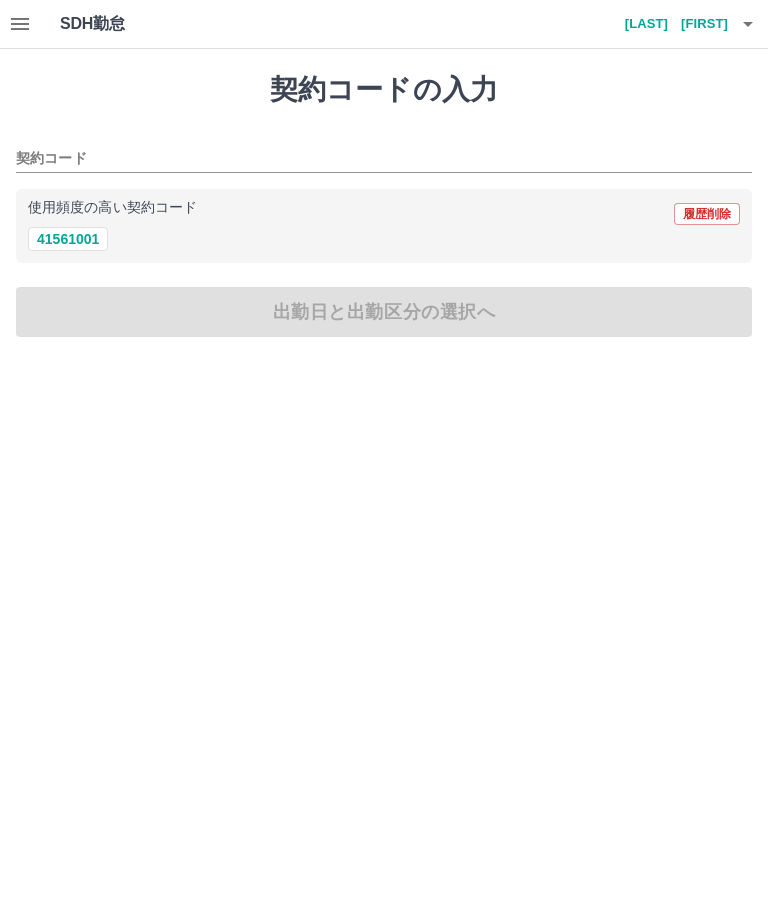 click on "41561001" at bounding box center [68, 239] 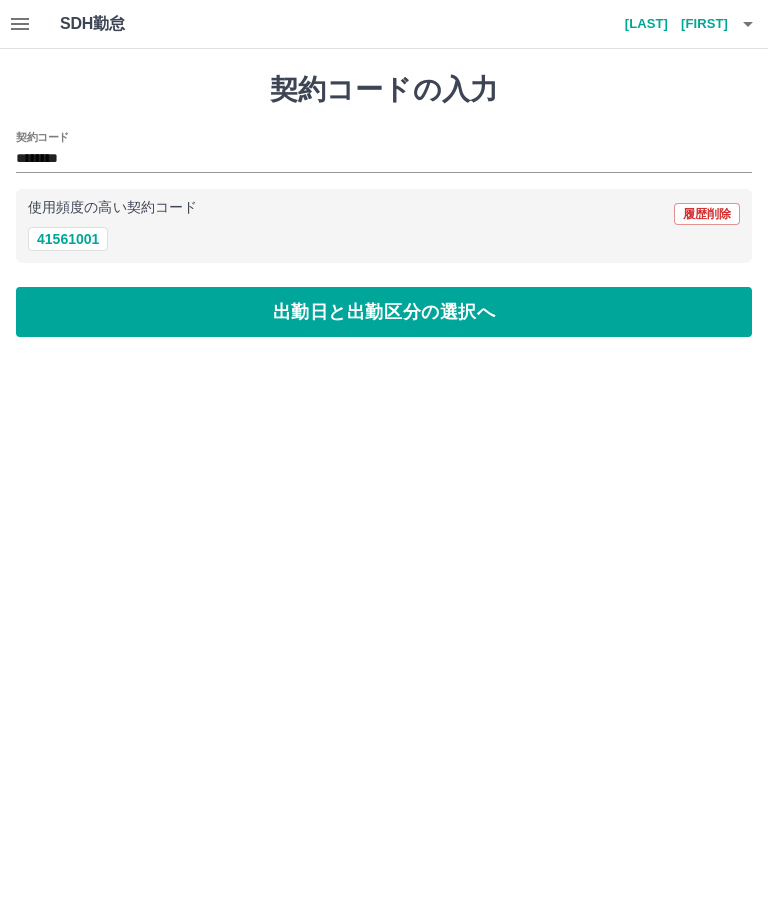click on "出勤日と出勤区分の選択へ" at bounding box center [384, 312] 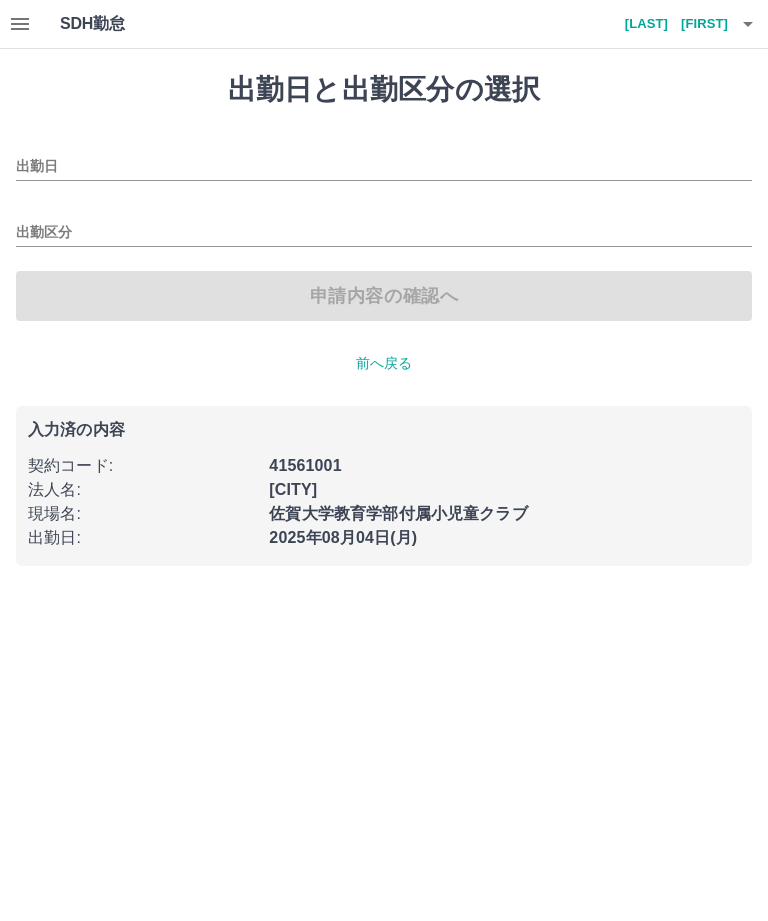 type on "**********" 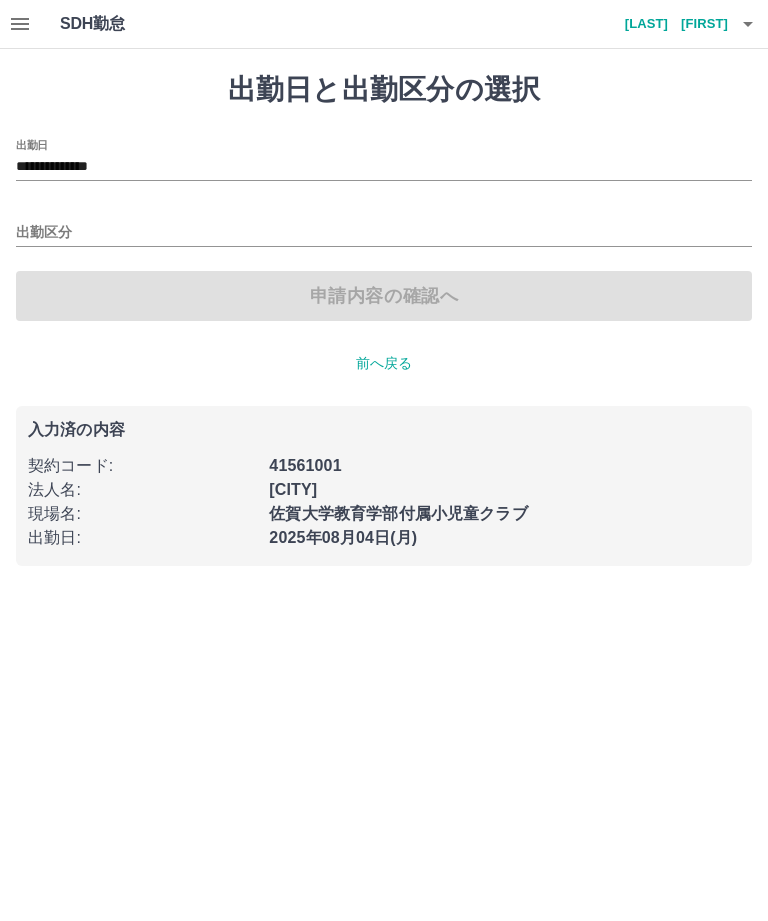 click on "出勤区分" at bounding box center [384, 233] 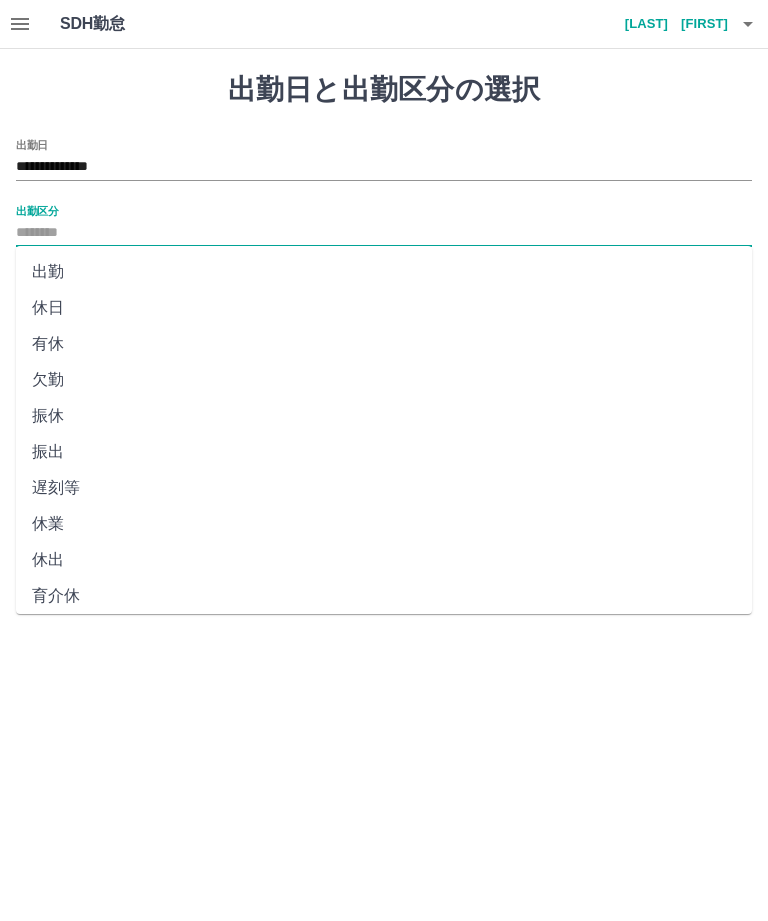 click on "出勤" at bounding box center (384, 272) 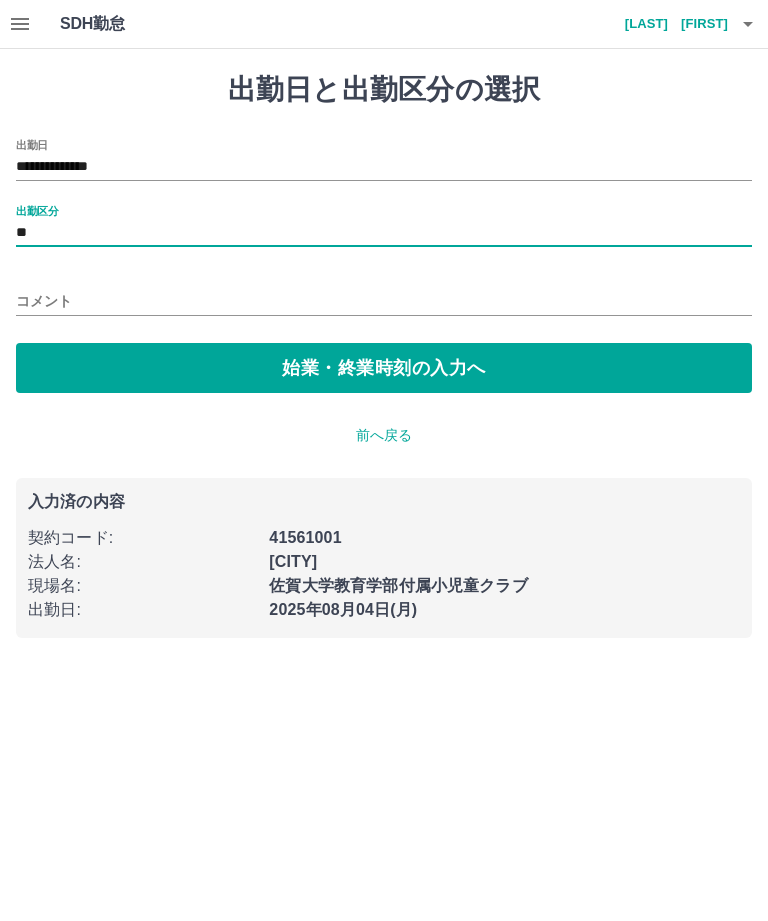 click on "始業・終業時刻の入力へ" at bounding box center [384, 368] 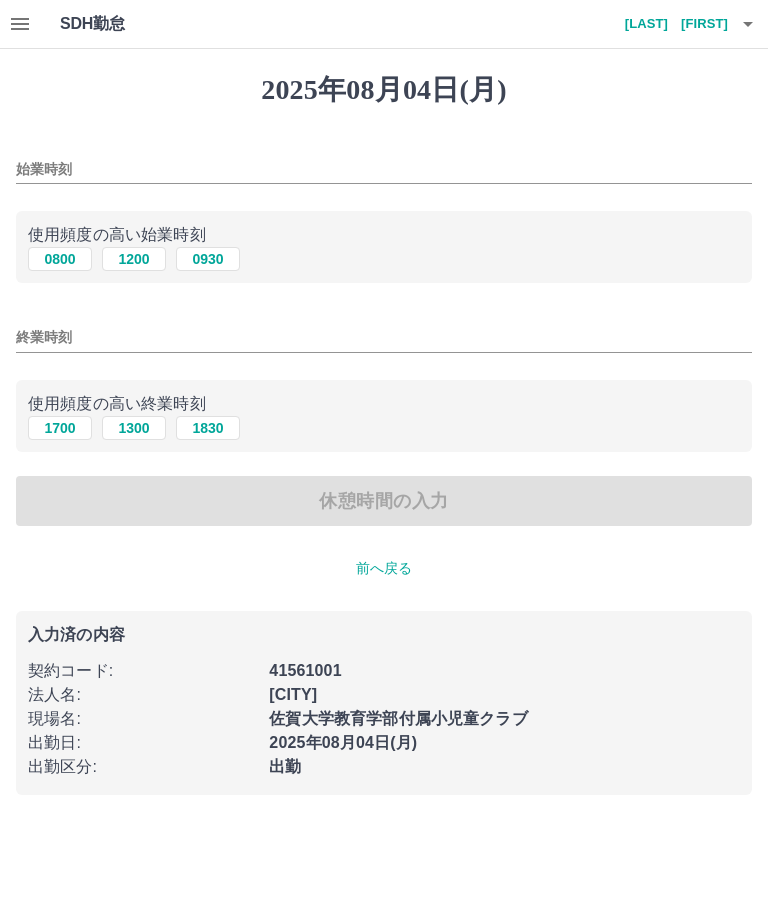click on "始業時刻" at bounding box center [384, 169] 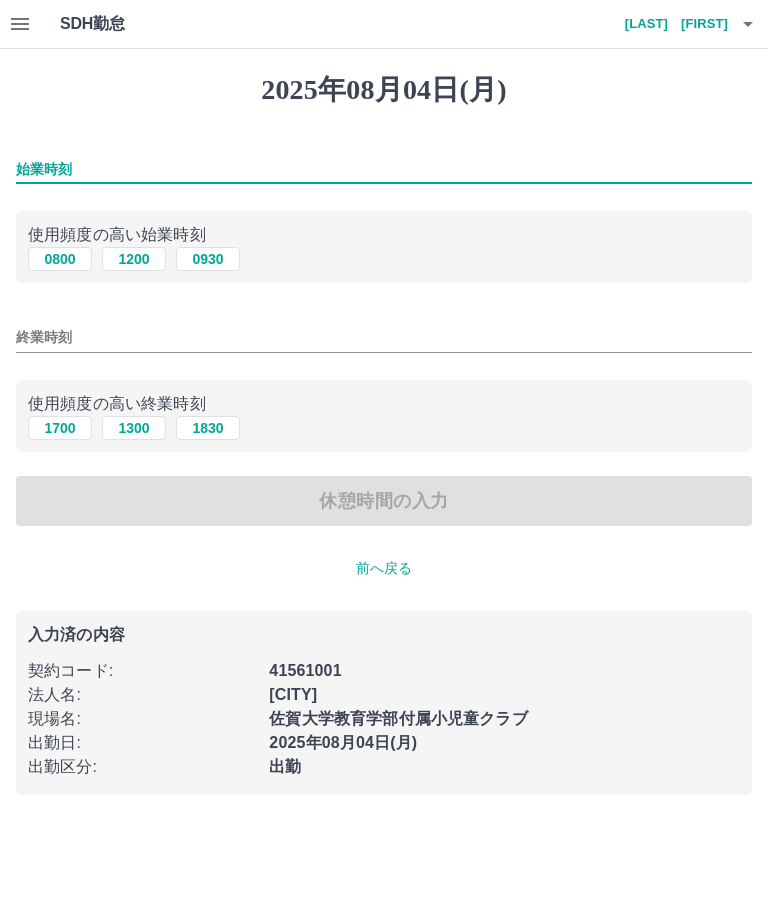 click on "0930" at bounding box center (208, 259) 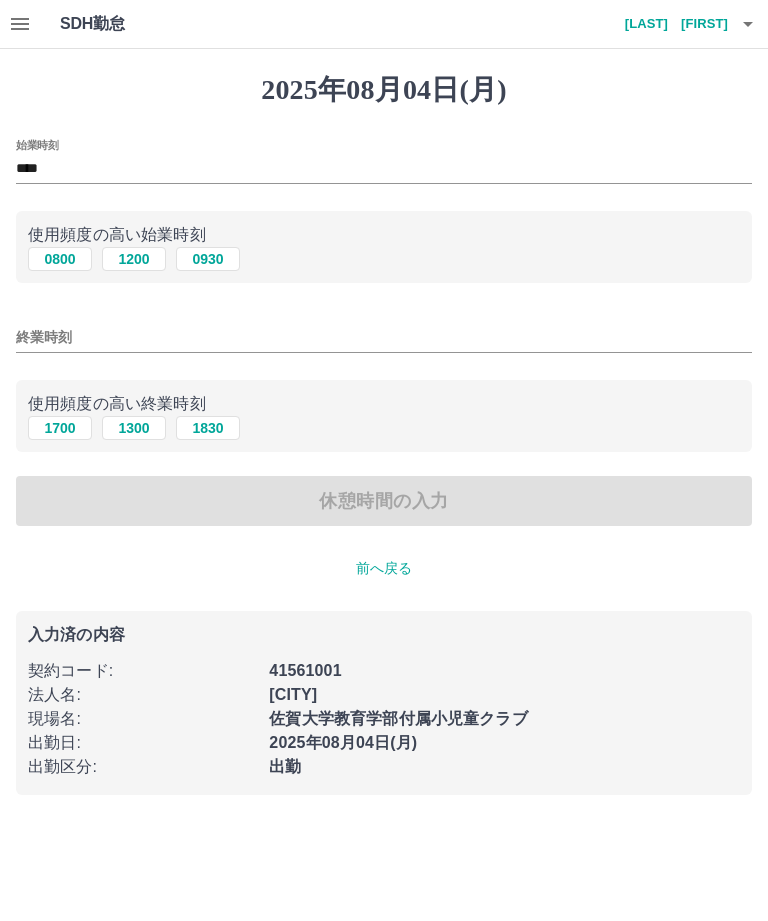 click on "1830" at bounding box center (208, 428) 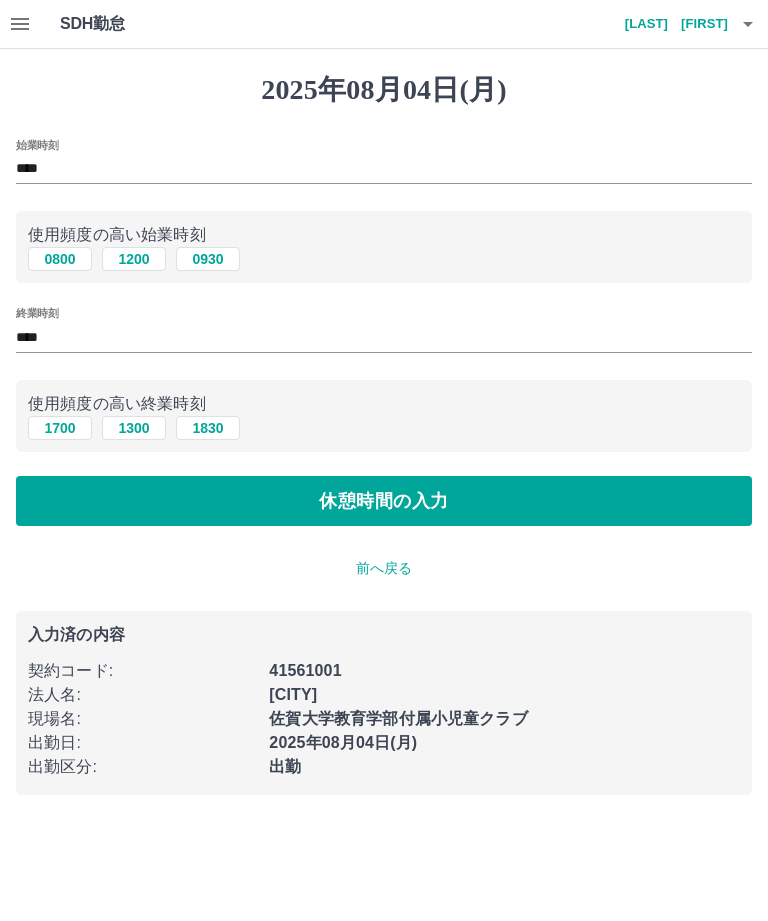 click on "休憩時間の入力" at bounding box center [384, 501] 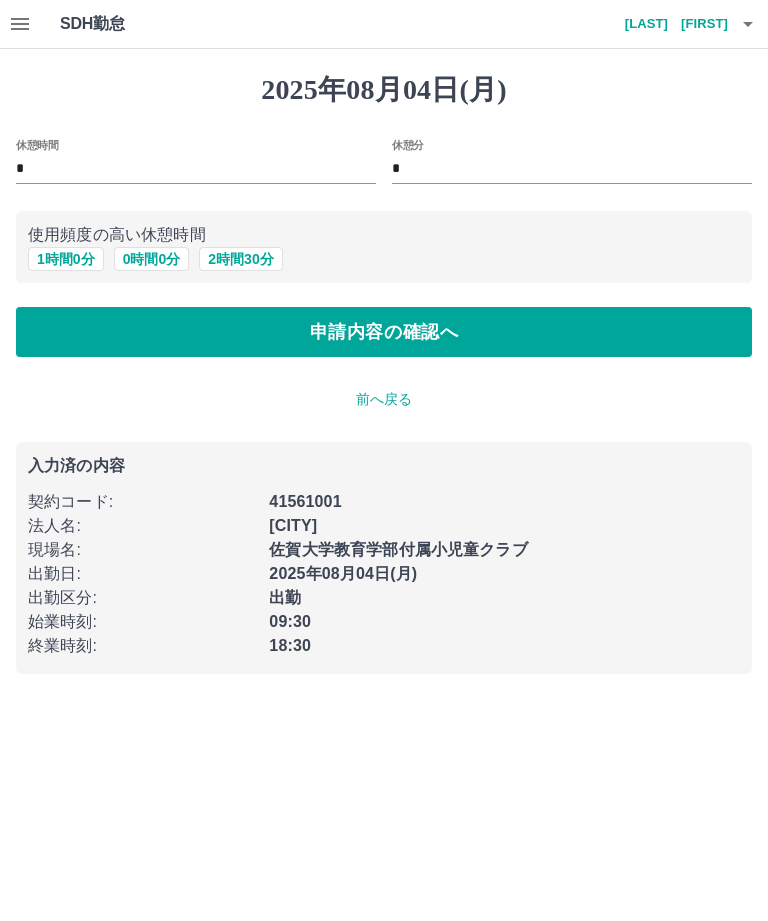 click on "1 時間 0 分" at bounding box center [66, 259] 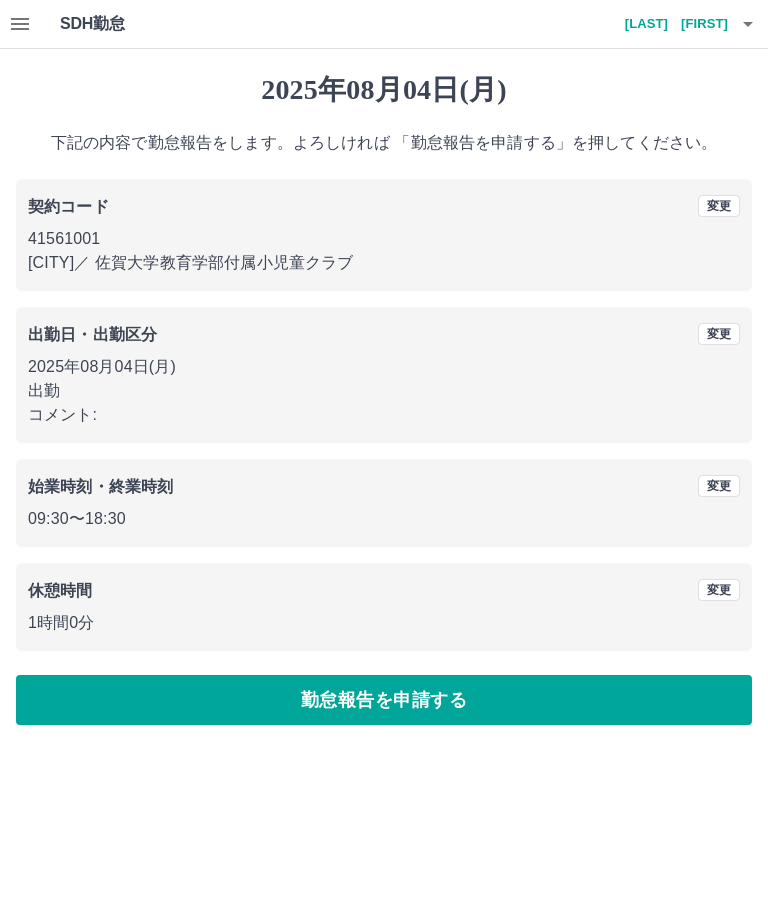 click on "勤怠報告を申請する" at bounding box center (384, 700) 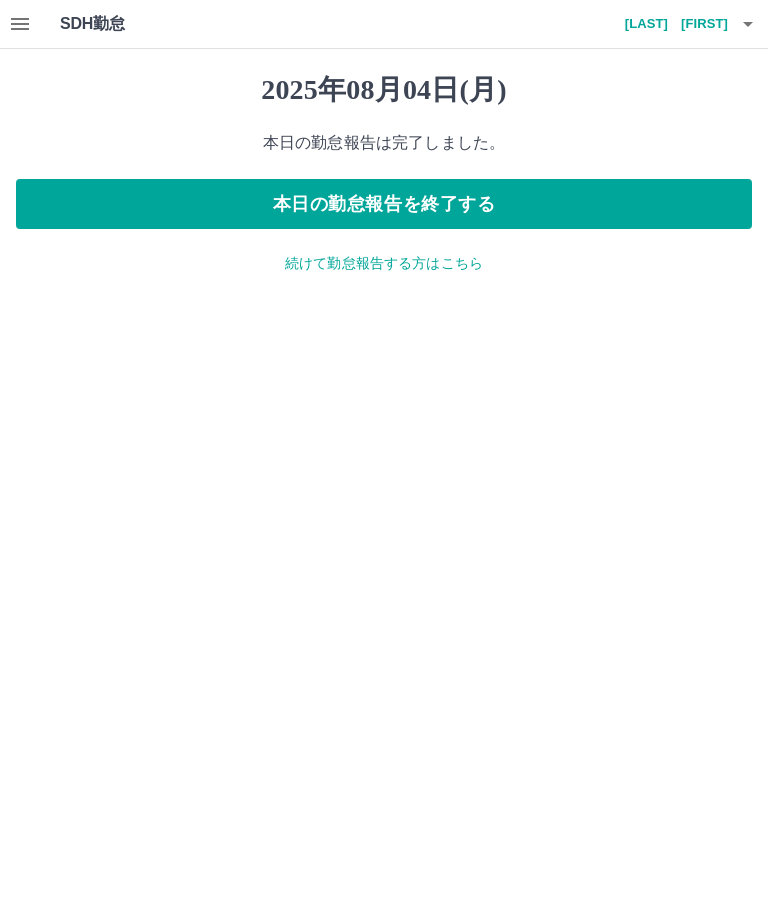click on "続けて勤怠報告する方はこちら" at bounding box center (384, 263) 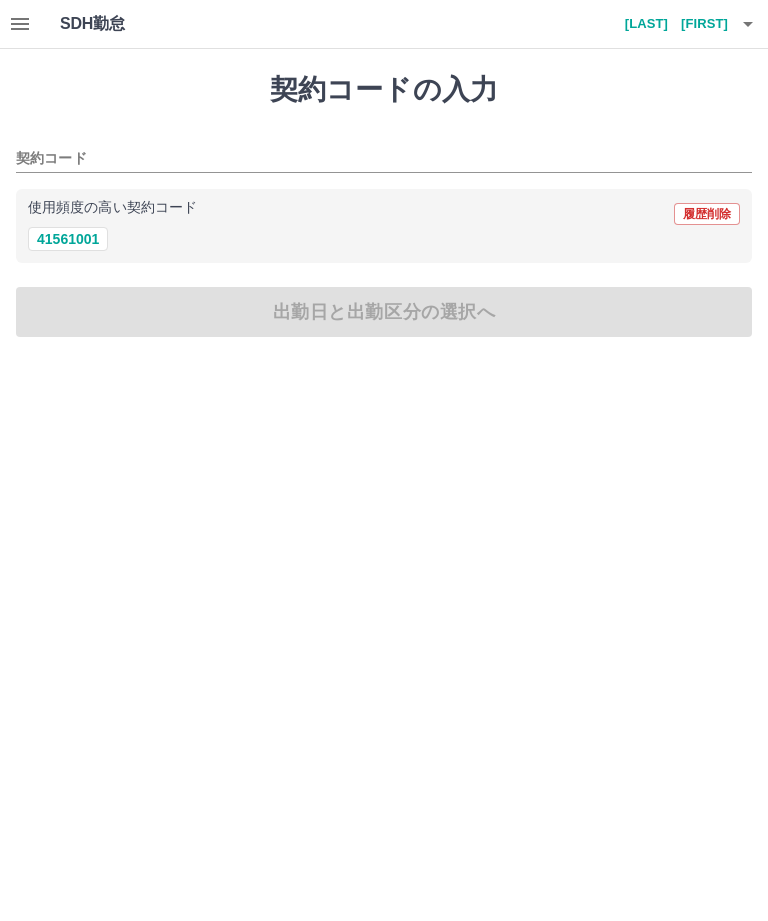 click on "41561001" at bounding box center [68, 239] 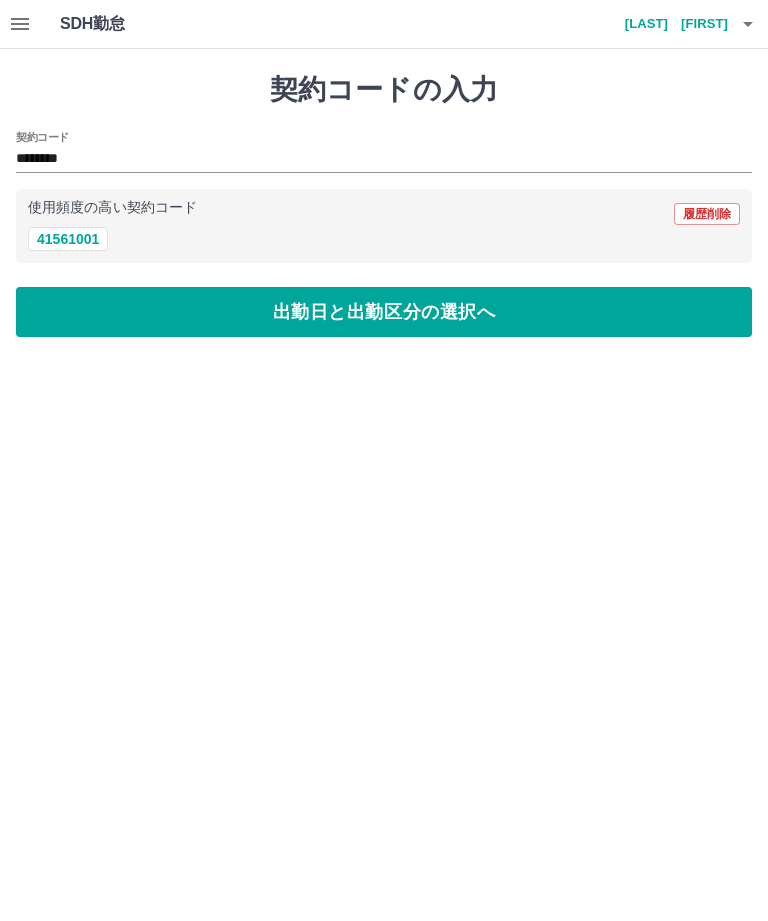 click on "出勤日と出勤区分の選択へ" at bounding box center (384, 312) 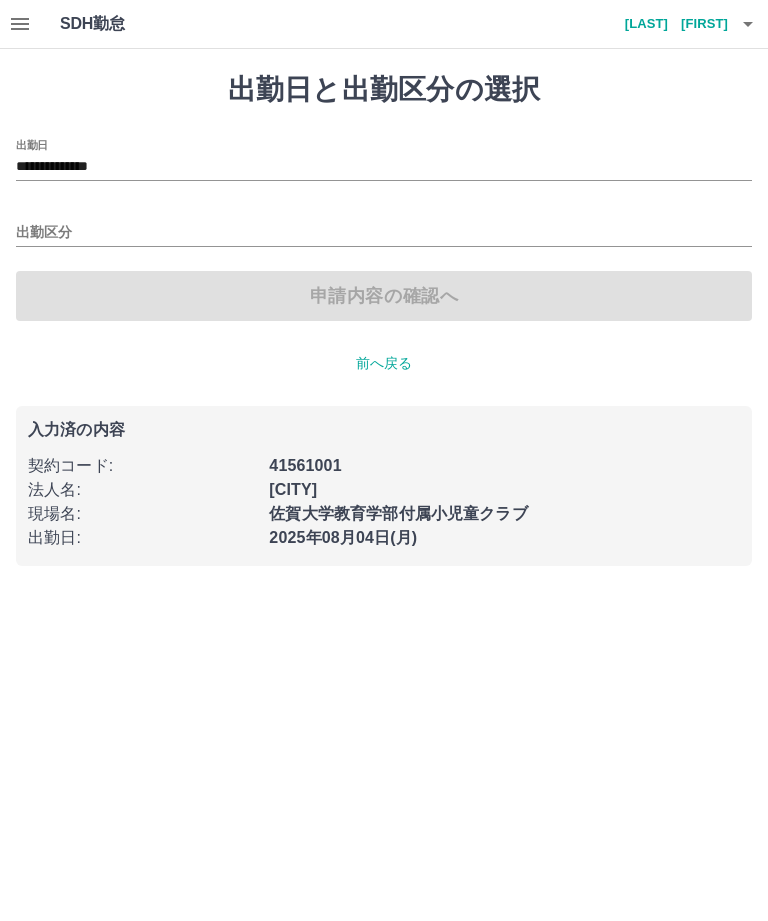 click on "**********" at bounding box center [384, 167] 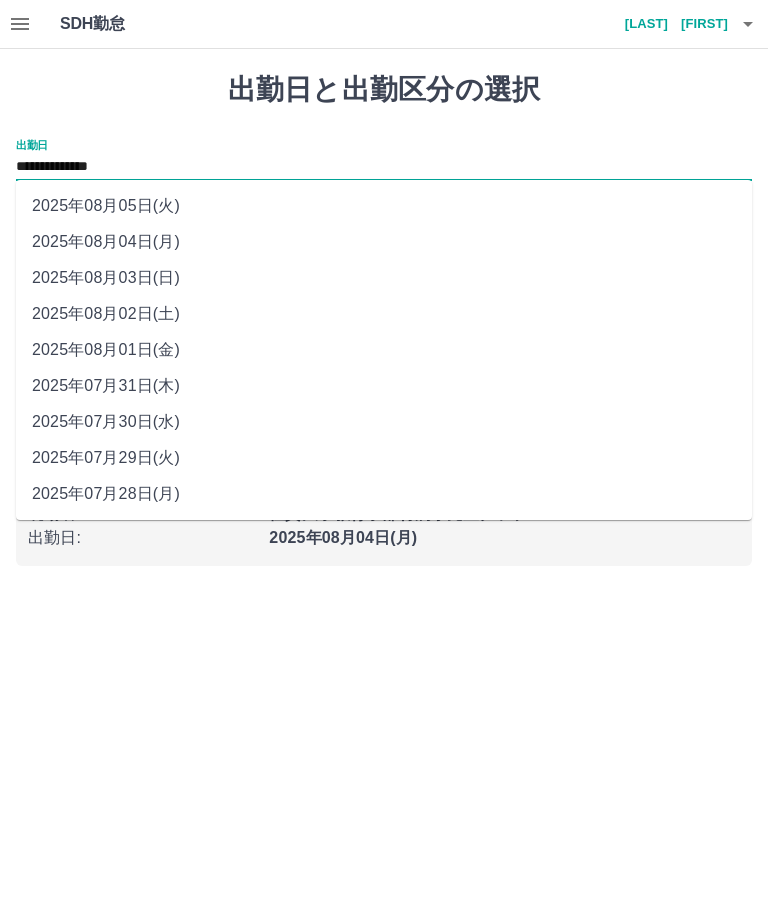 click on "2025年08月05日(火)" at bounding box center [384, 206] 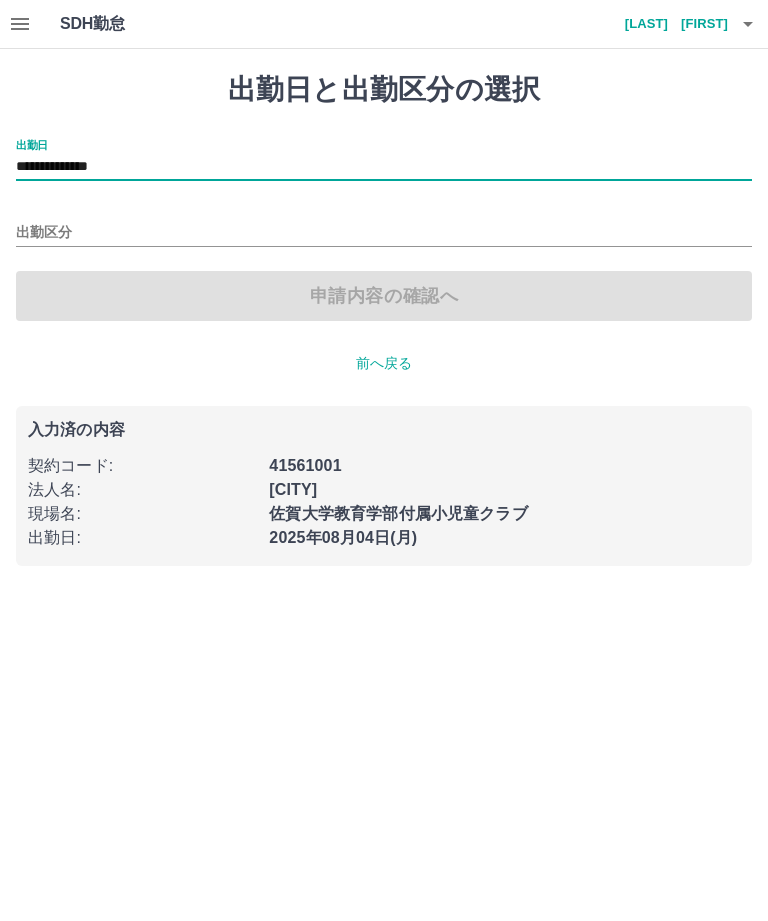 click on "出勤区分" at bounding box center (384, 233) 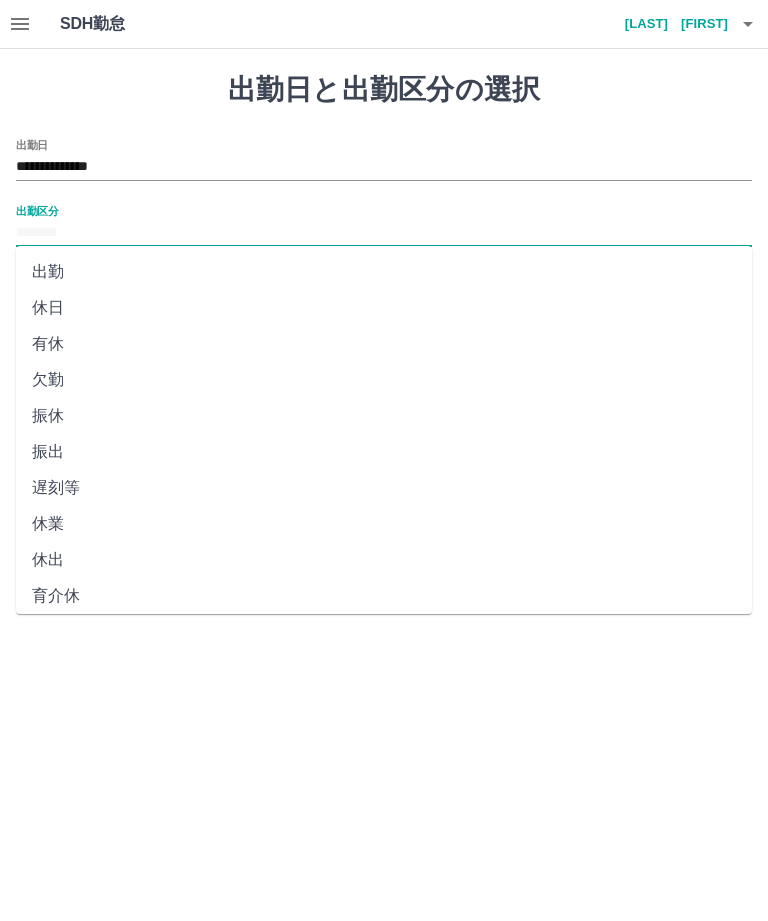 click on "出勤" at bounding box center (384, 272) 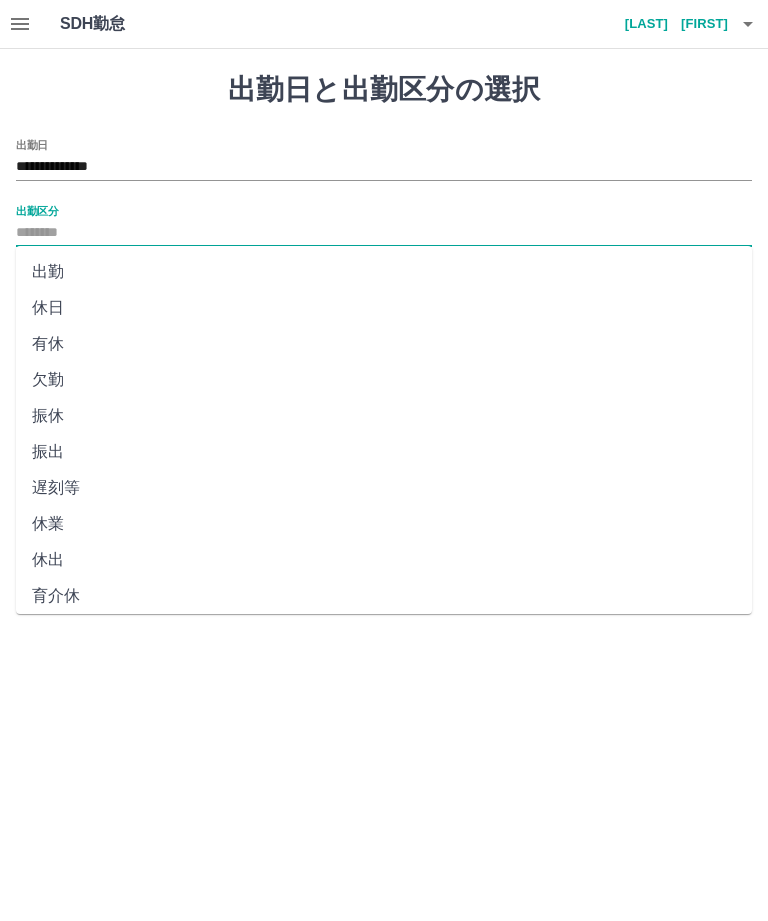type on "**" 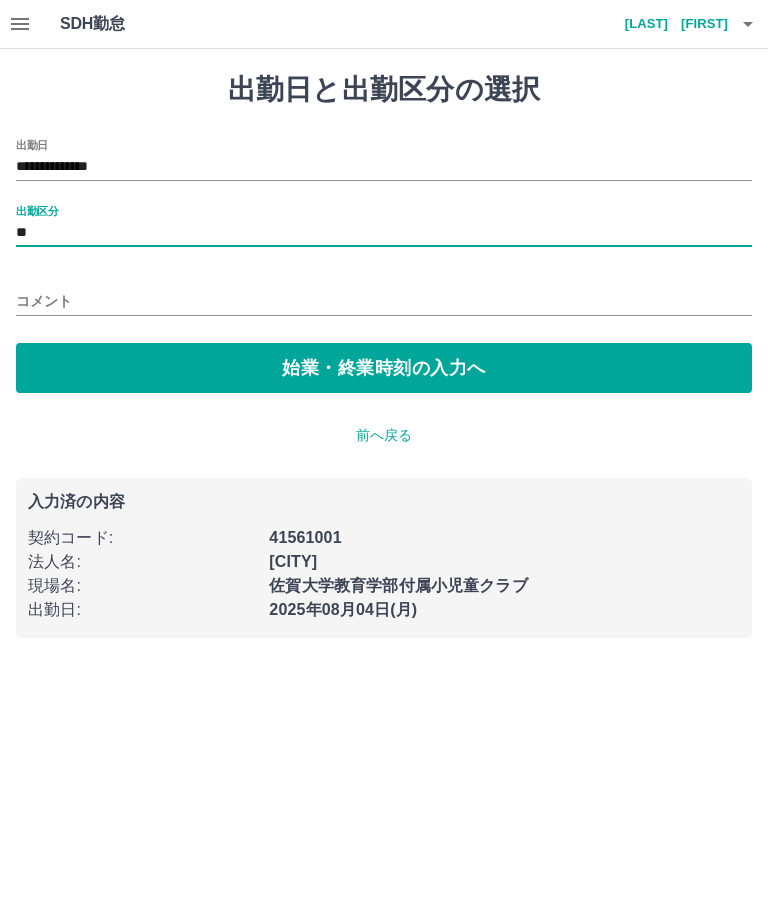 click on "始業・終業時刻の入力へ" at bounding box center (384, 368) 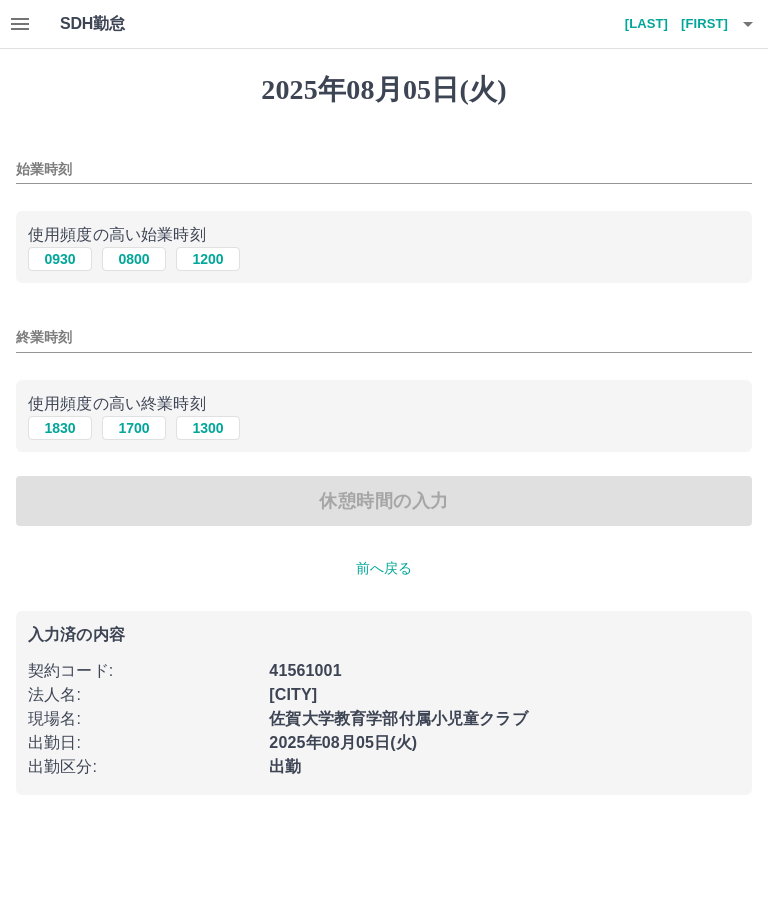 click on "始業時刻" at bounding box center (384, 169) 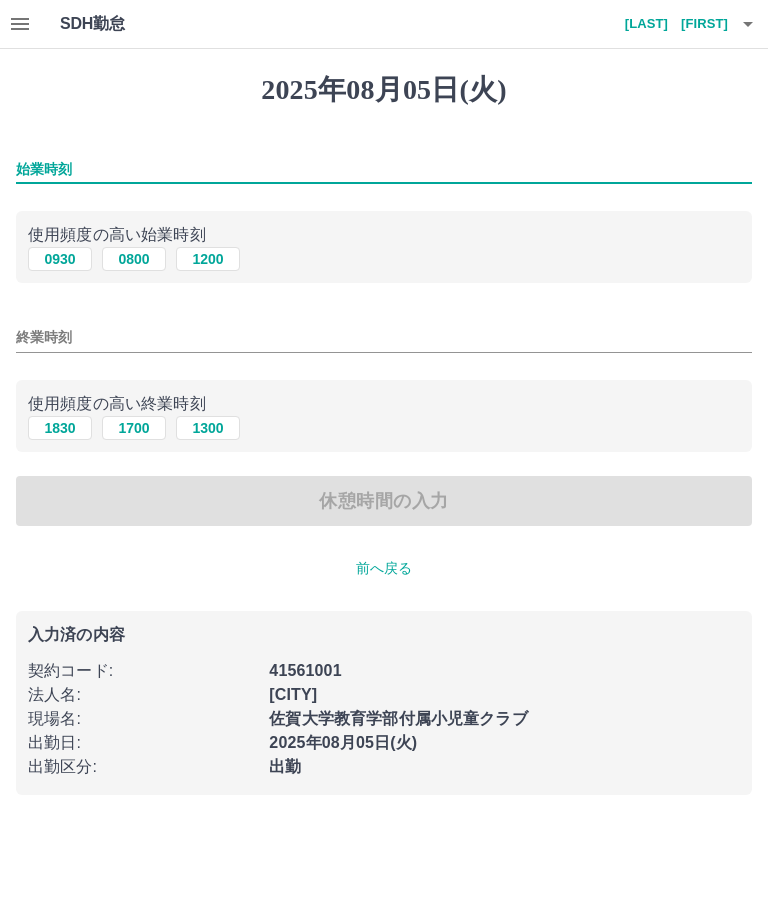 click on "0930" at bounding box center (60, 259) 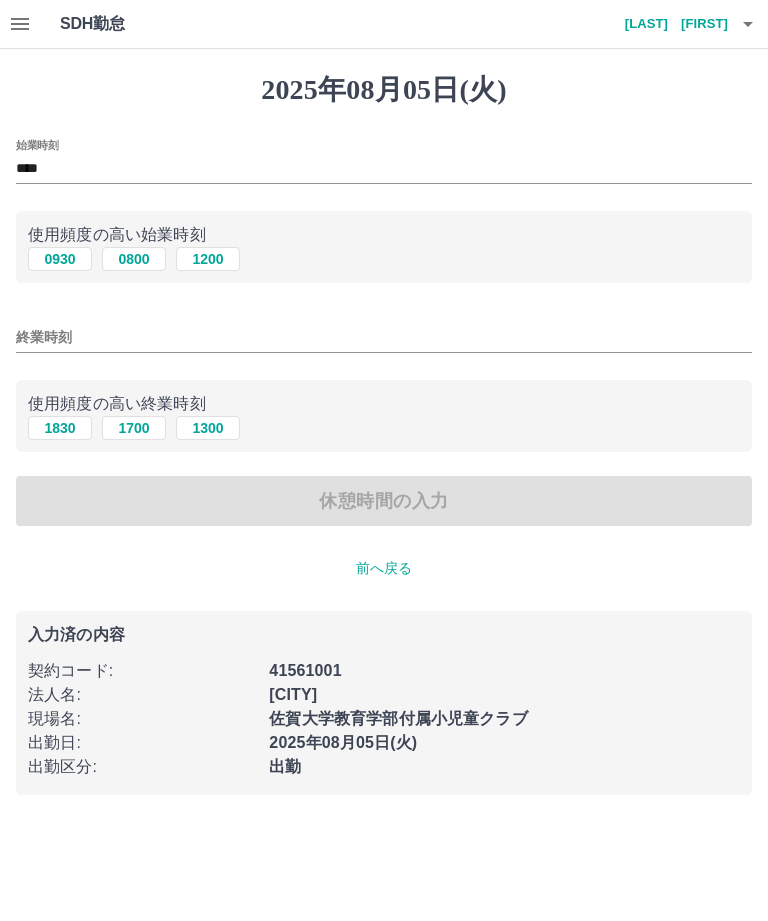 click on "1830" at bounding box center [60, 428] 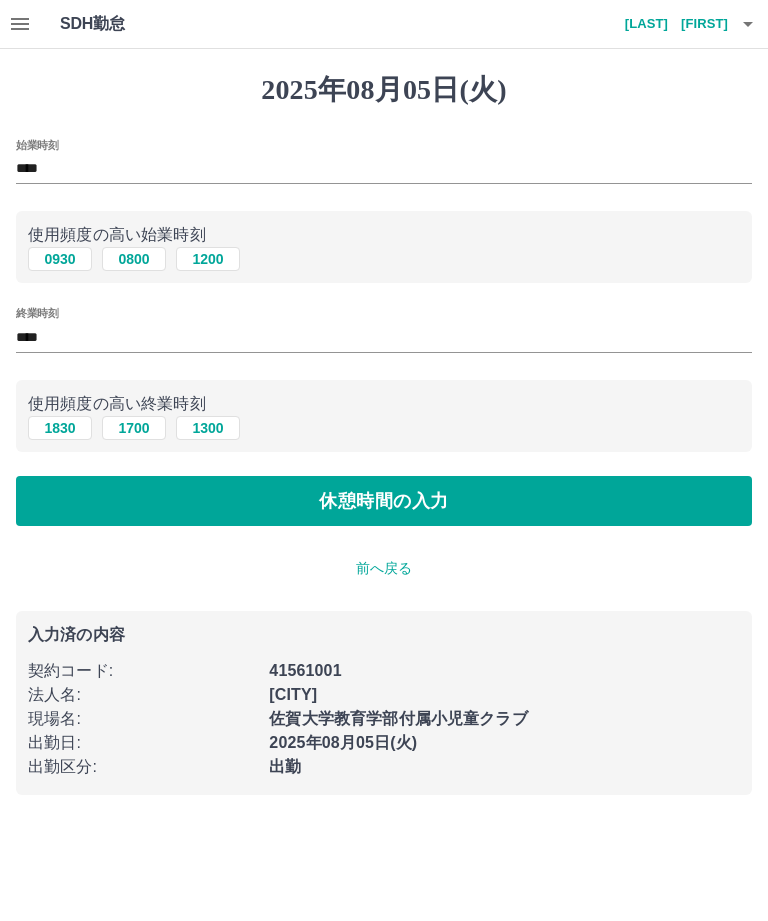 click on "休憩時間の入力" at bounding box center [384, 501] 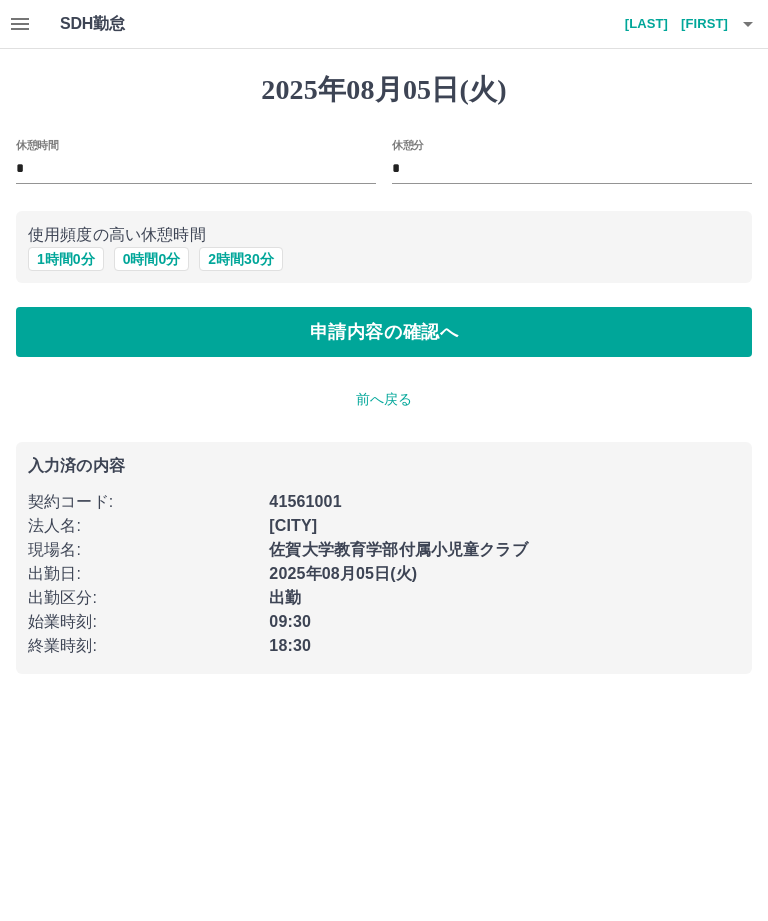 click on "1 時間 0 分" at bounding box center (66, 259) 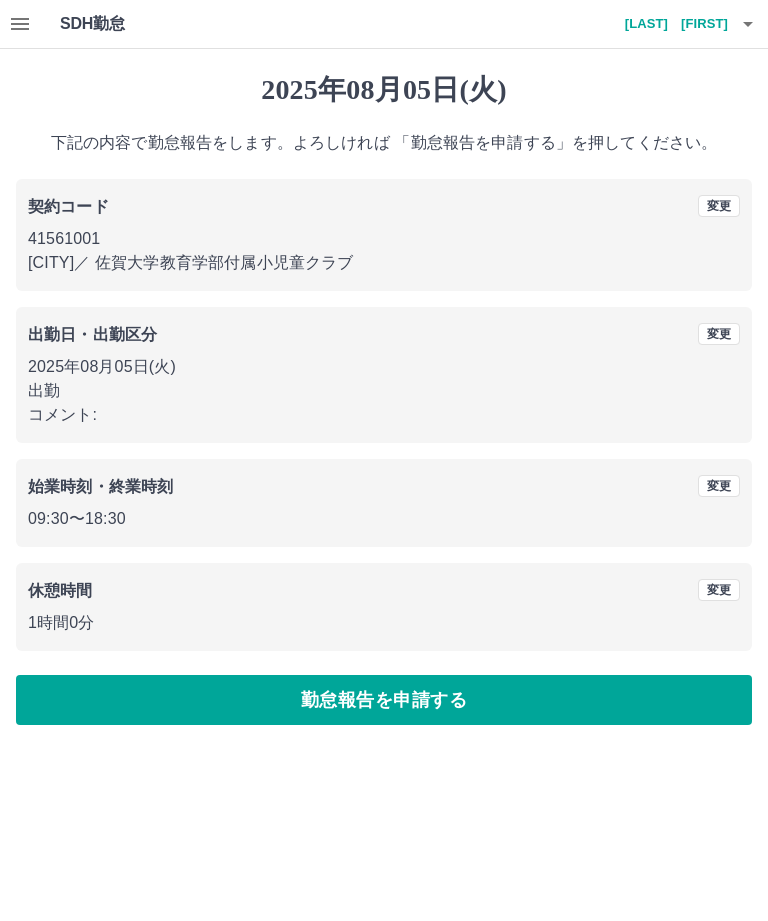 click on "勤怠報告を申請する" at bounding box center [384, 700] 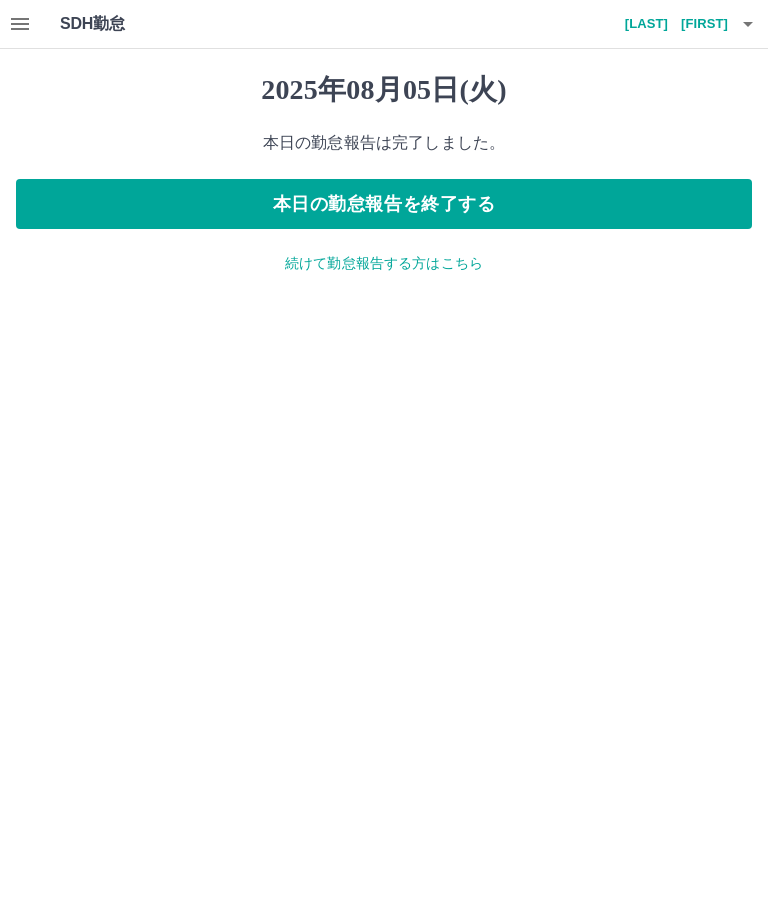 click on "続けて勤怠報告する方はこちら" at bounding box center [384, 263] 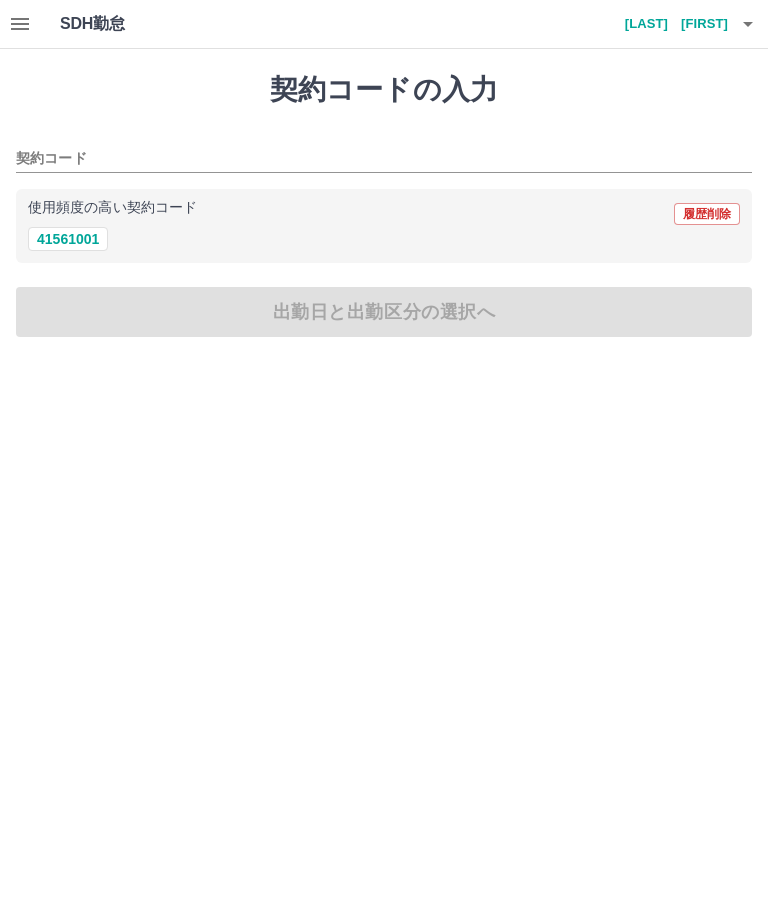 click on "41561001" at bounding box center (68, 239) 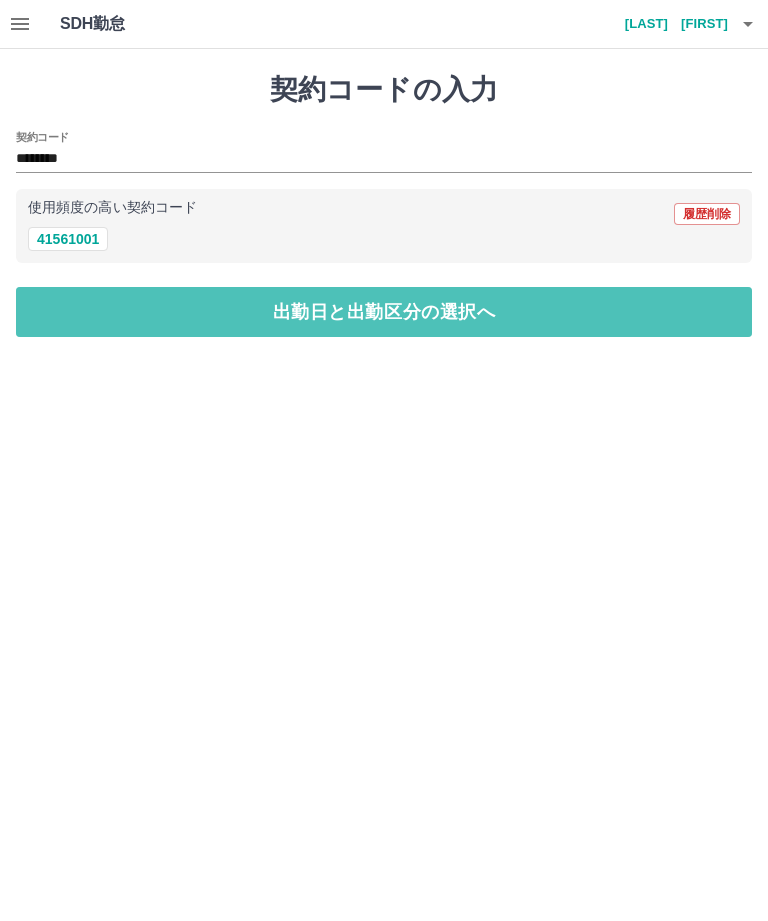 click on "出勤日と出勤区分の選択へ" at bounding box center (384, 312) 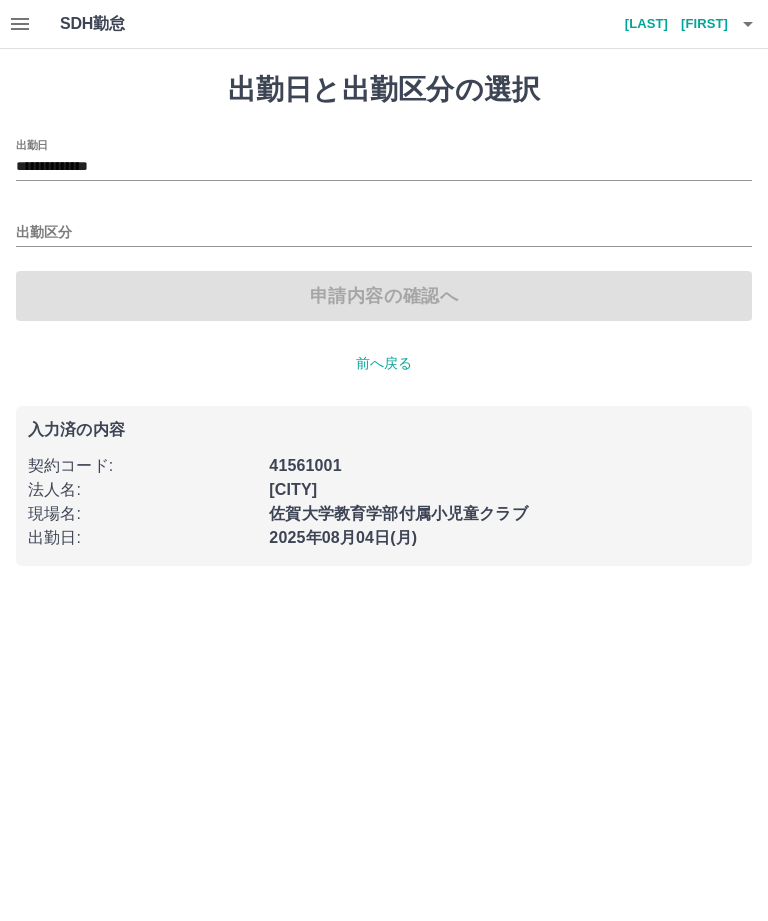 click on "**********" at bounding box center (384, 167) 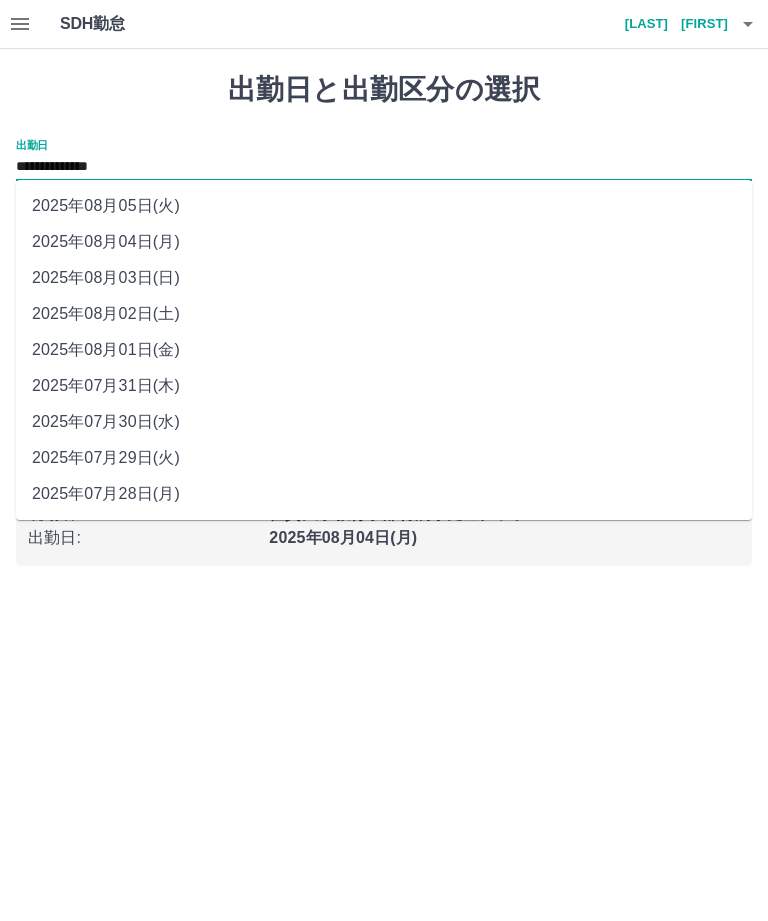 click on "2025年08月02日(土)" at bounding box center (384, 314) 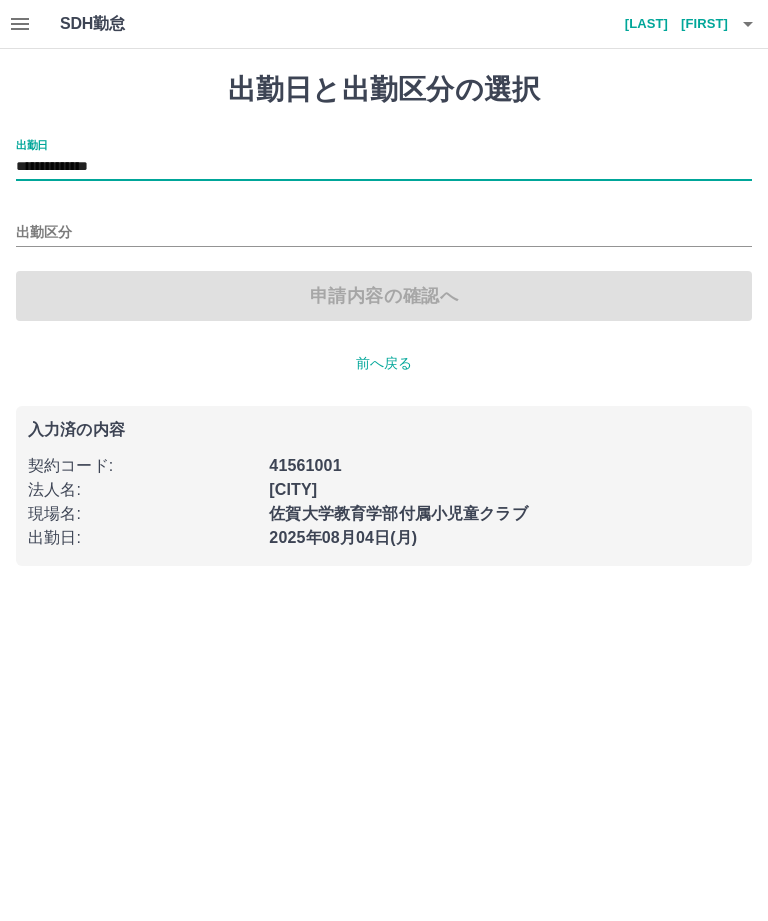 click on "出勤区分" at bounding box center (384, 233) 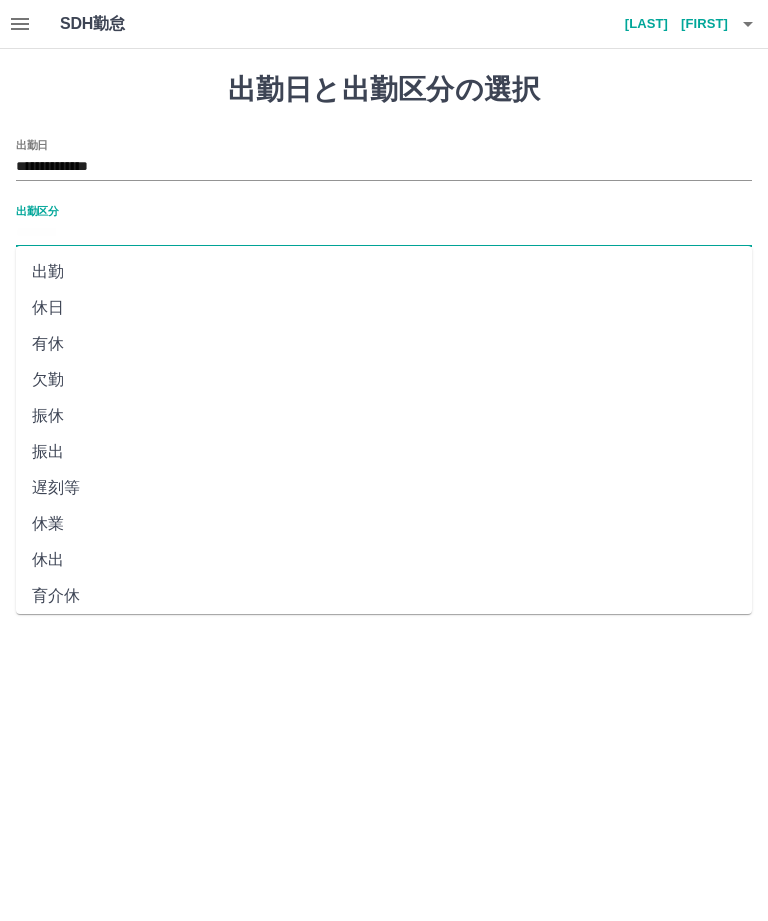 click on "休日" at bounding box center [384, 308] 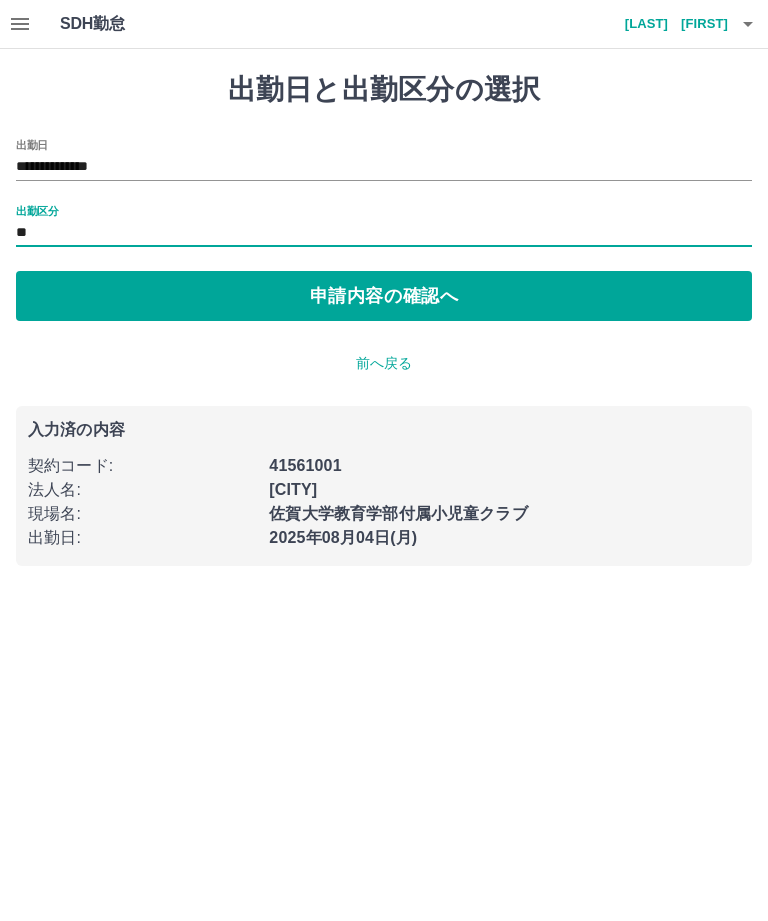 type on "**" 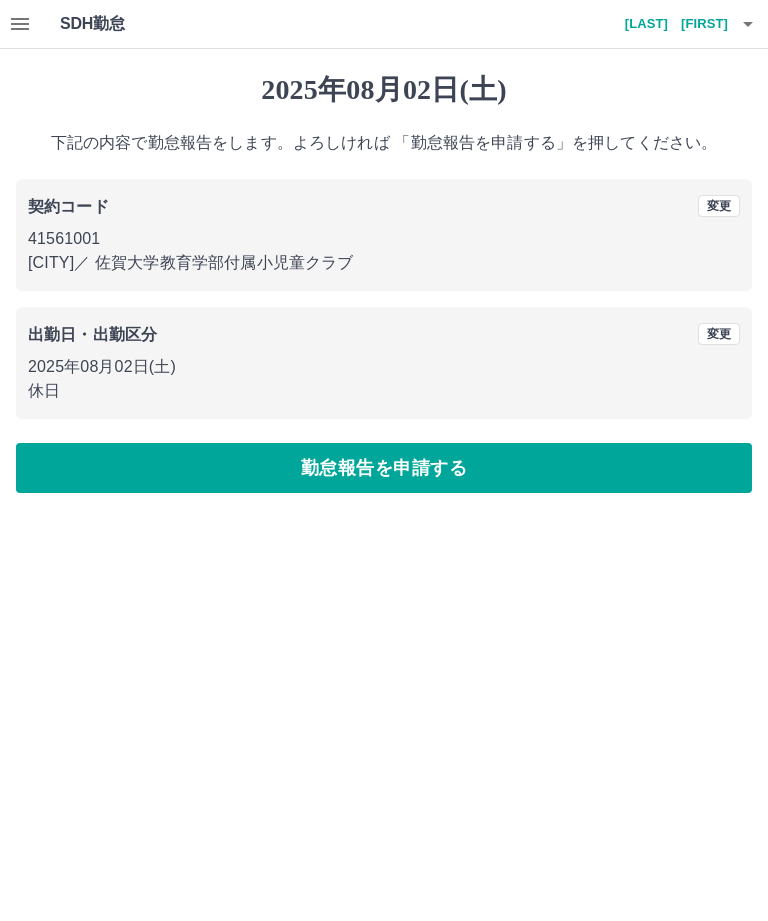 click on "勤怠報告を申請する" at bounding box center [384, 468] 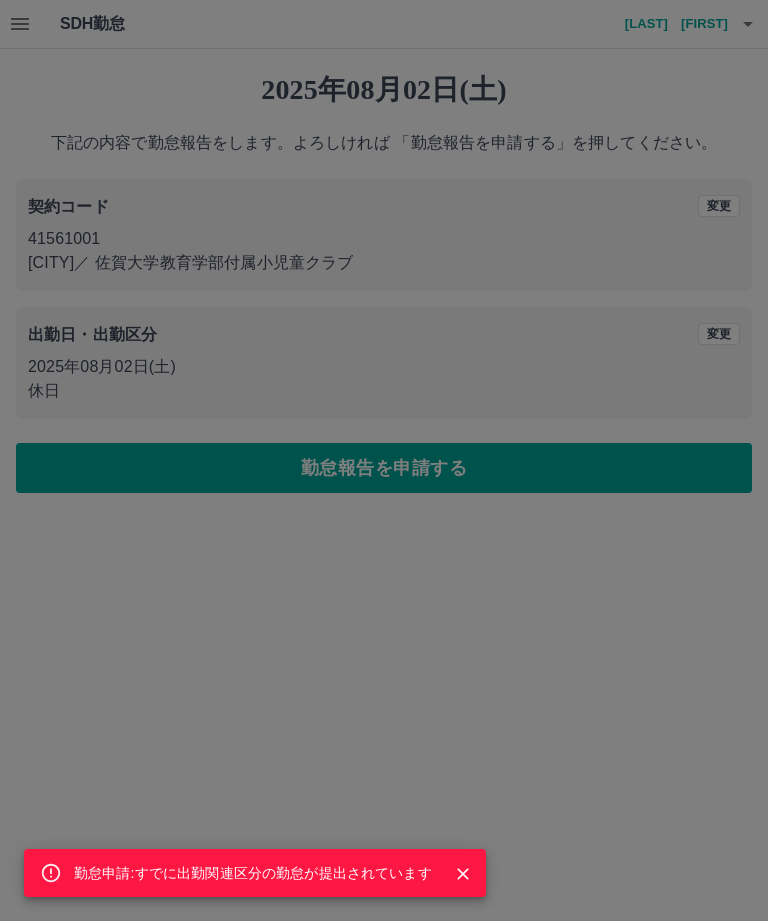 click on "勤怠申請:すでに出勤関連区分の勤怠が提出されています" at bounding box center (384, 460) 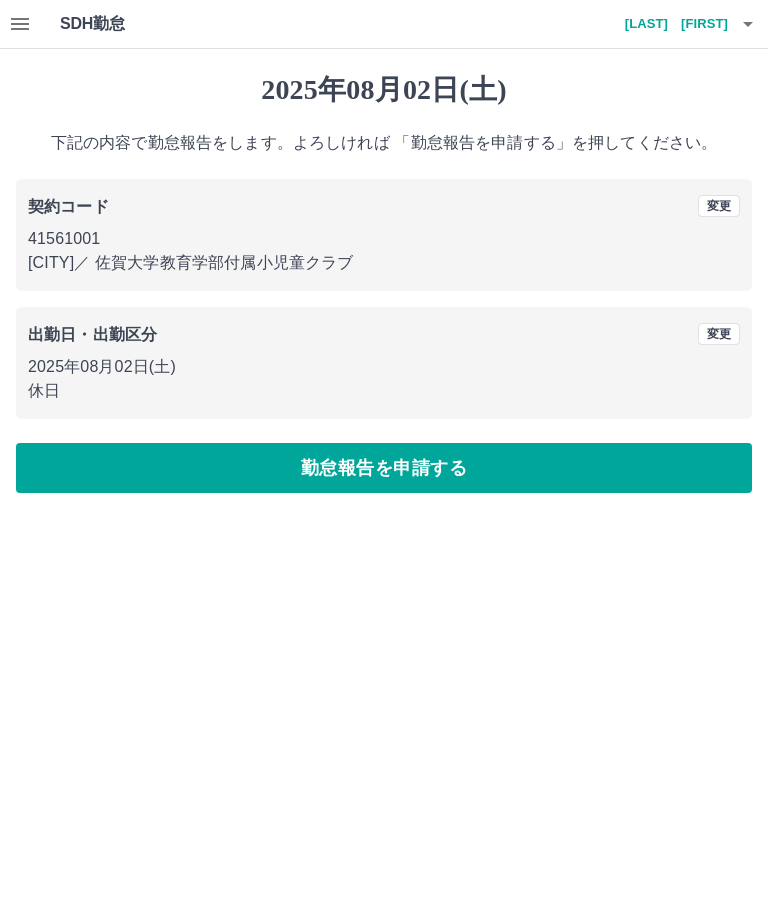 click on "[LAST]　[FIRST]" at bounding box center [668, 24] 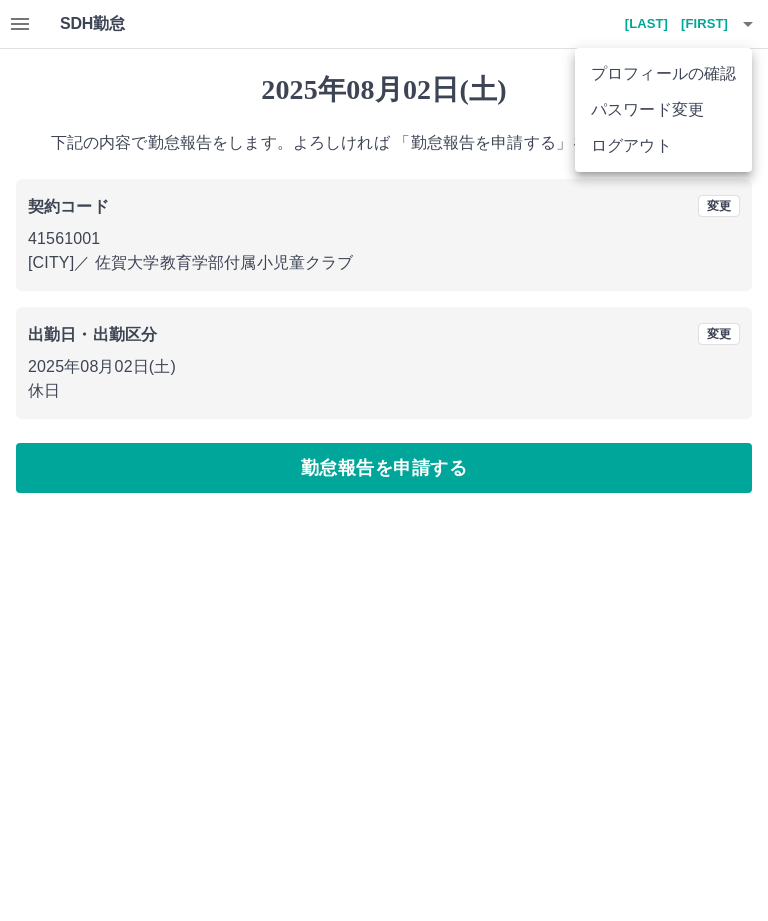click on "ログアウト" at bounding box center (663, 146) 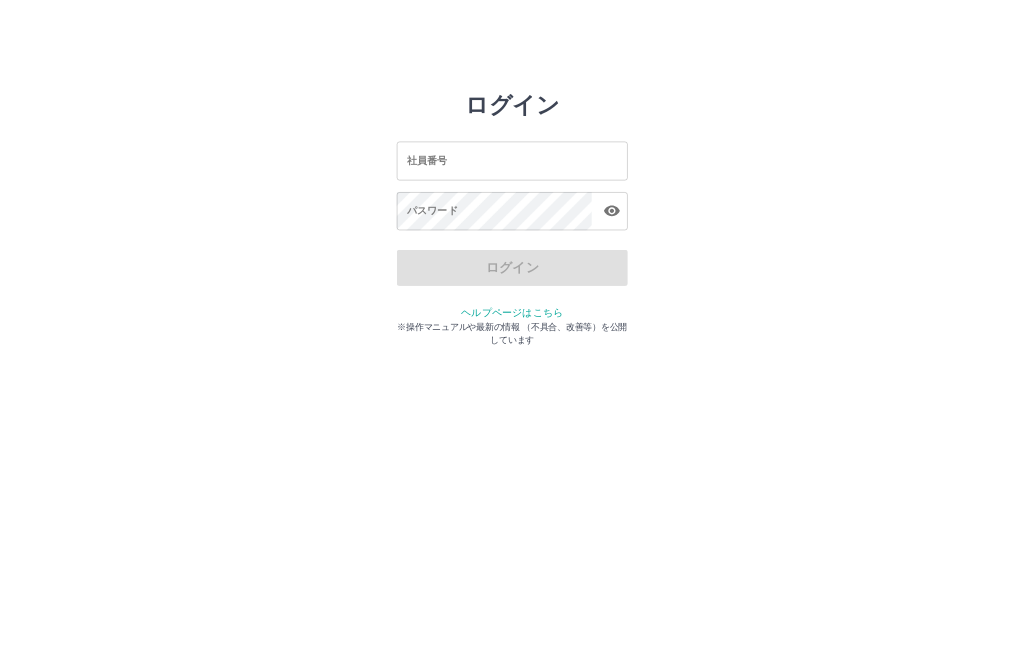 scroll, scrollTop: 0, scrollLeft: 0, axis: both 